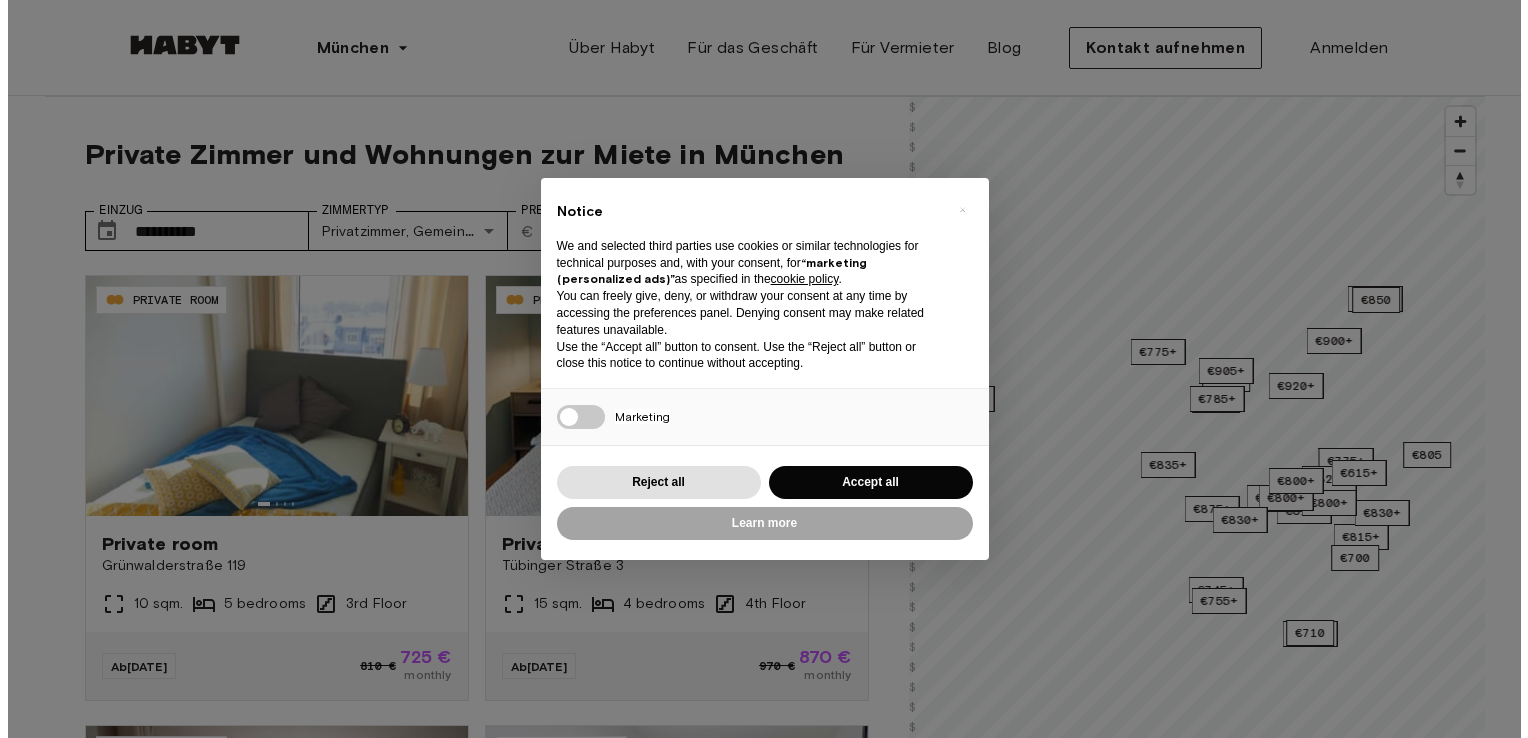 scroll, scrollTop: 0, scrollLeft: 0, axis: both 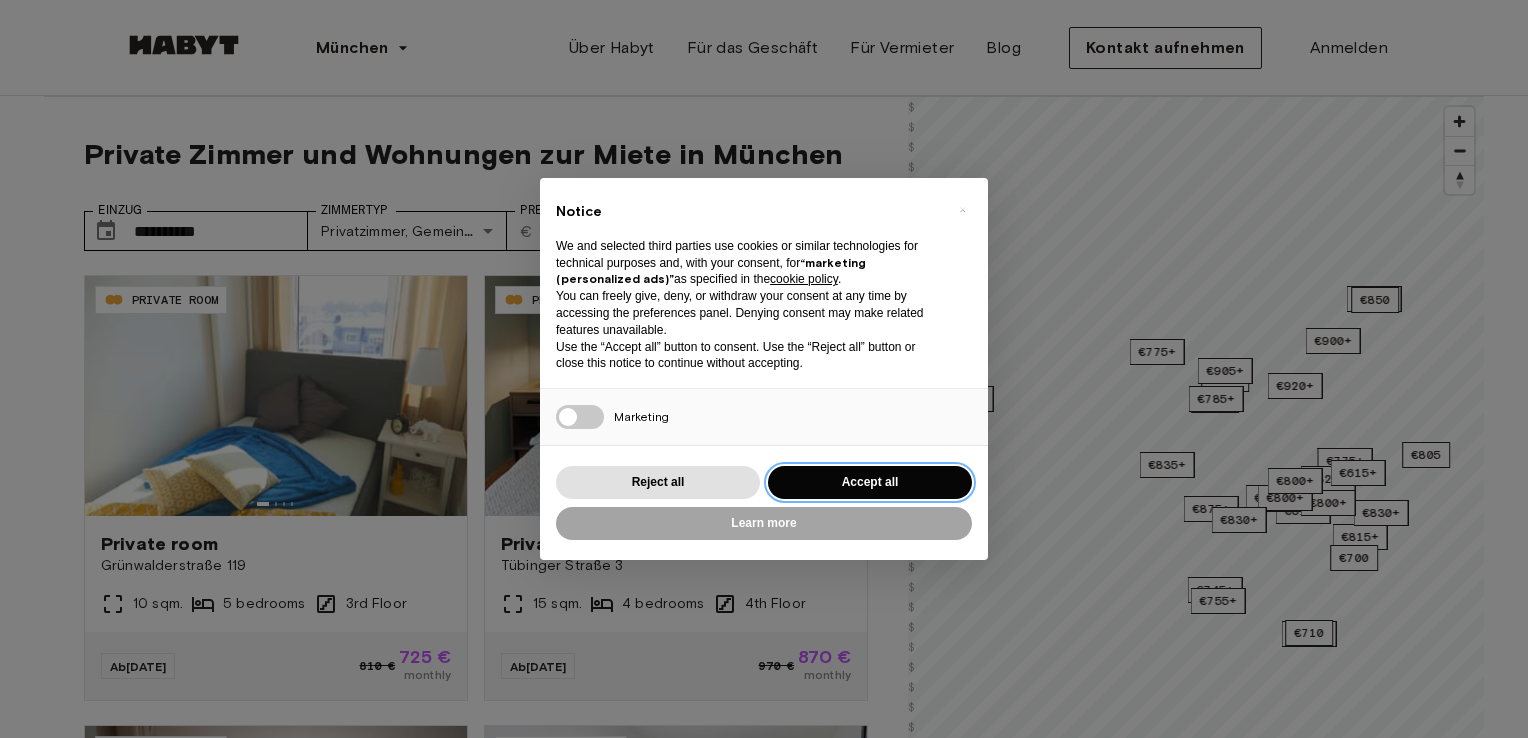 click on "Accept all" at bounding box center [870, 482] 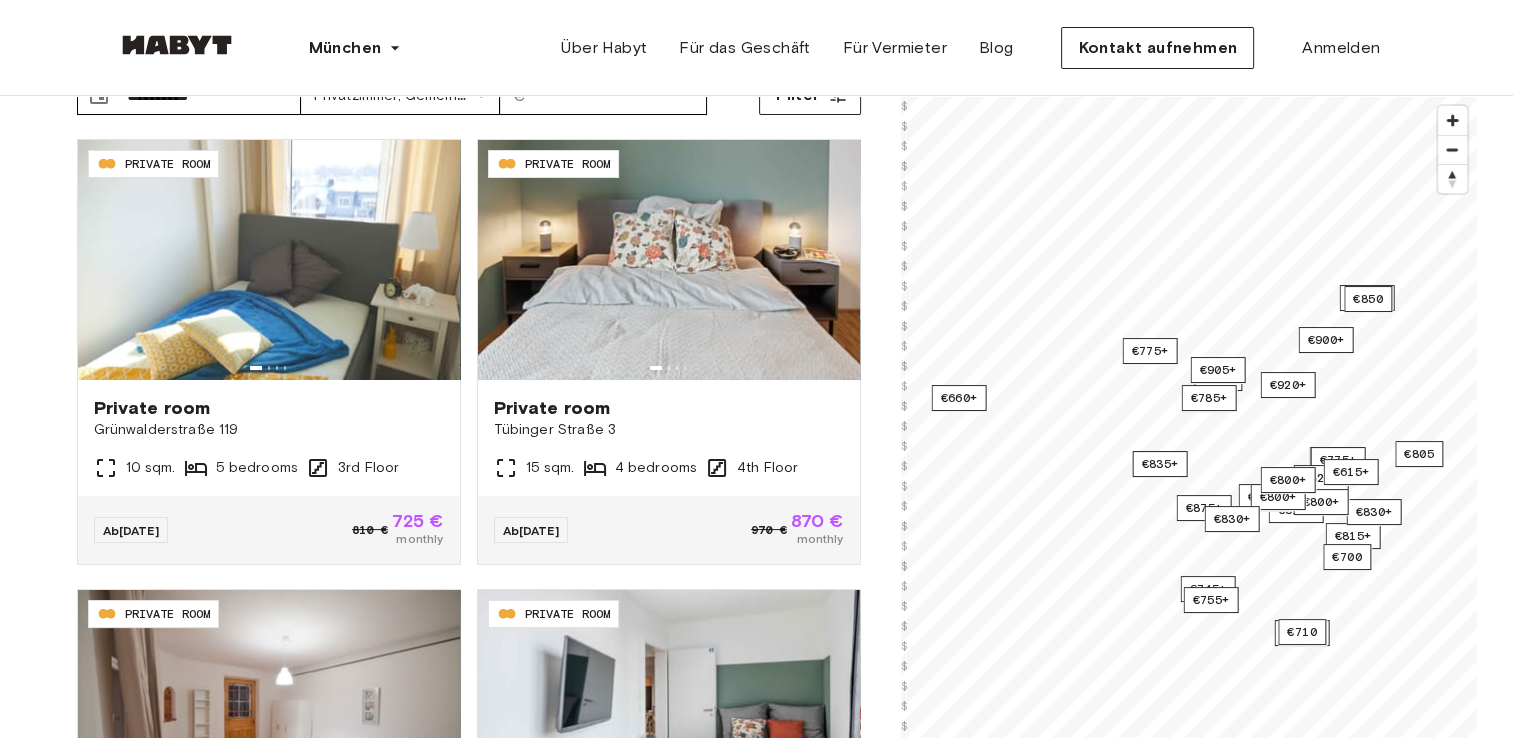 scroll, scrollTop: 0, scrollLeft: 0, axis: both 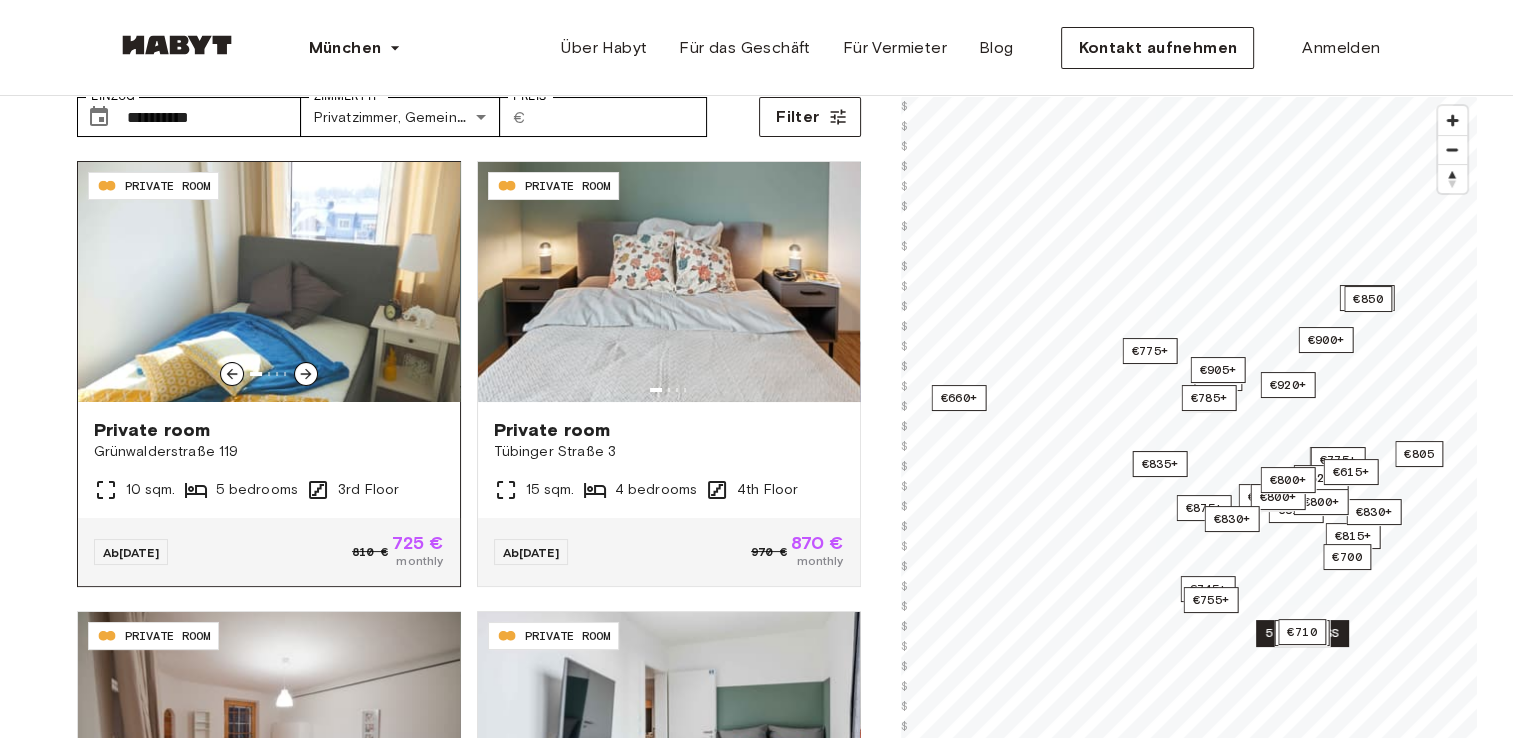click at bounding box center [269, 282] 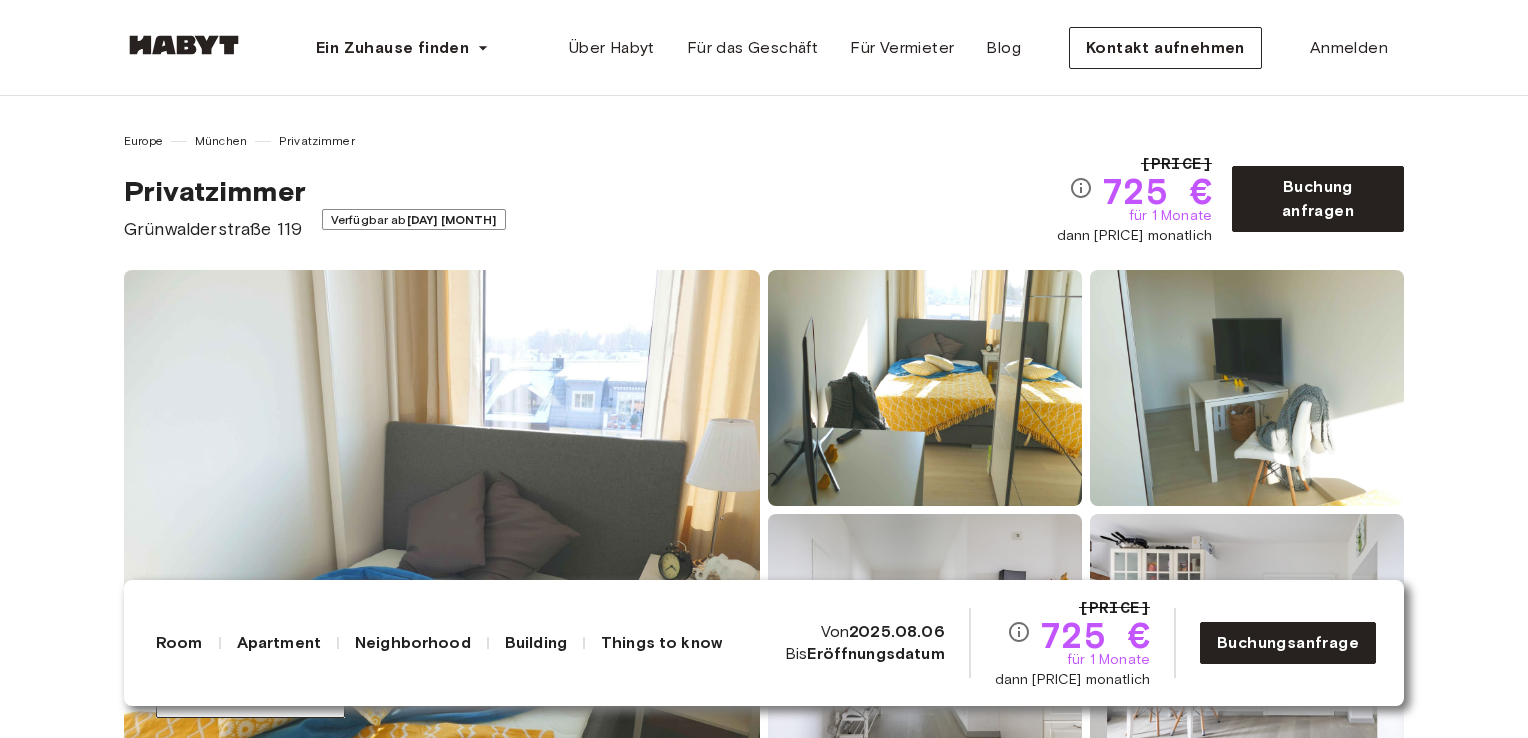 scroll, scrollTop: 0, scrollLeft: 0, axis: both 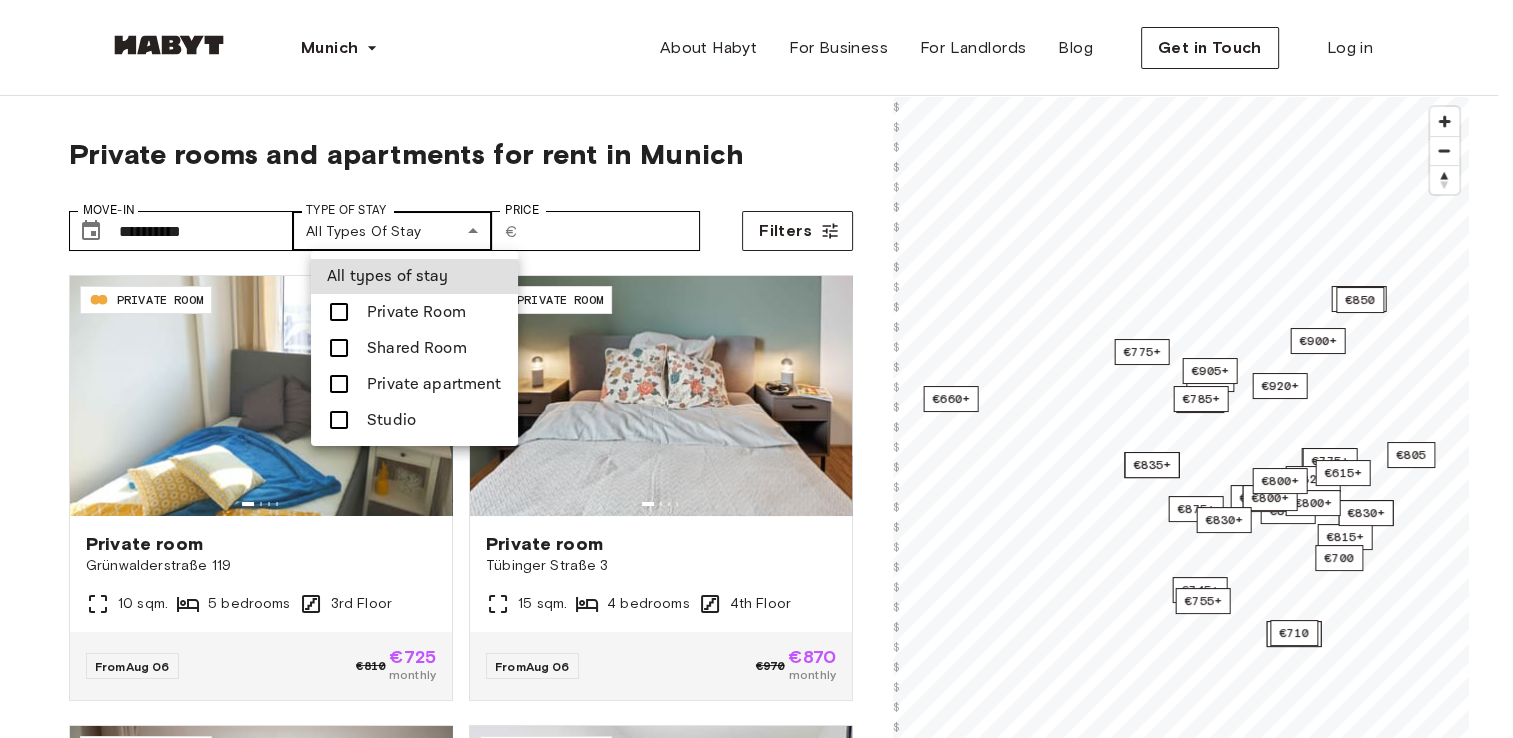 click on "**********" at bounding box center [756, 2412] 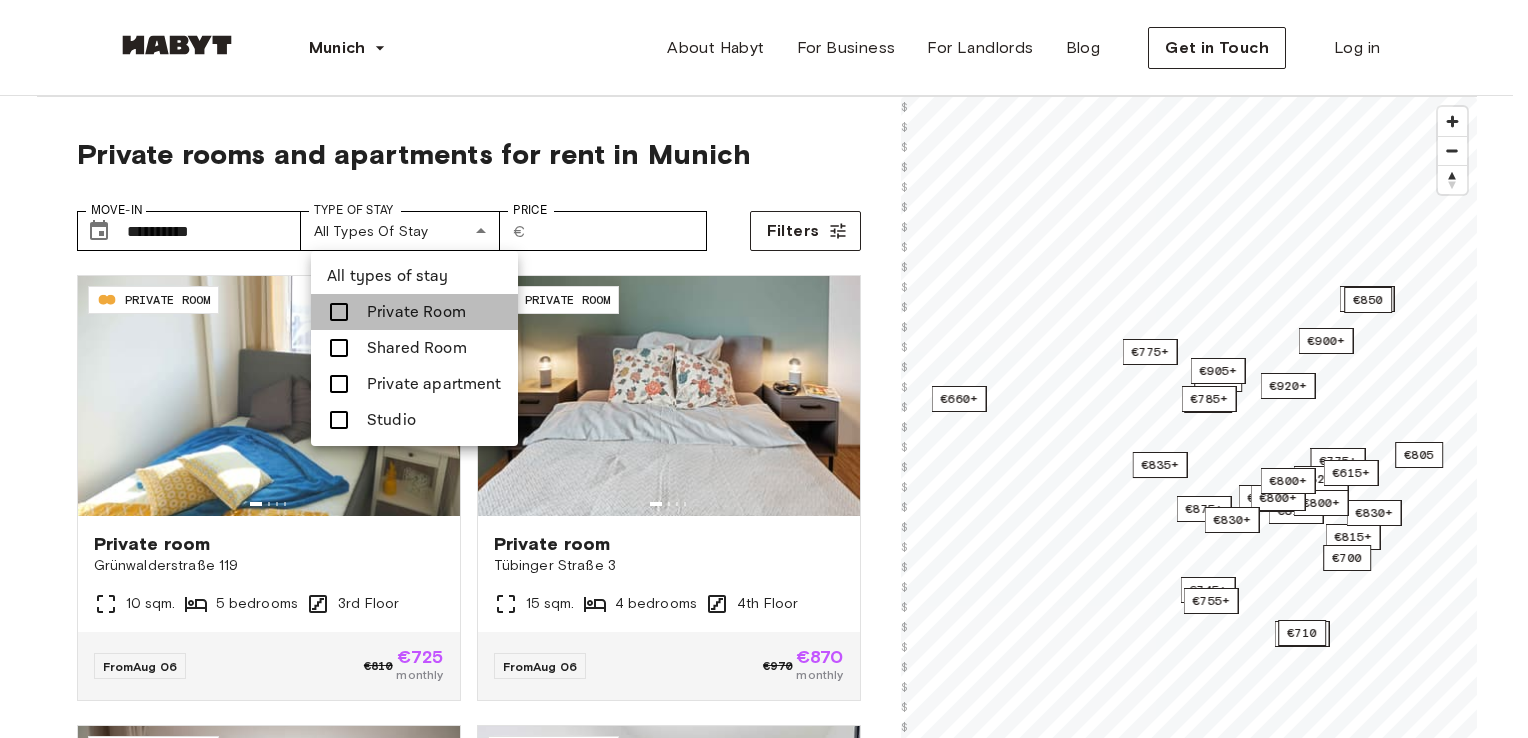 click on "Private Room" at bounding box center [416, 312] 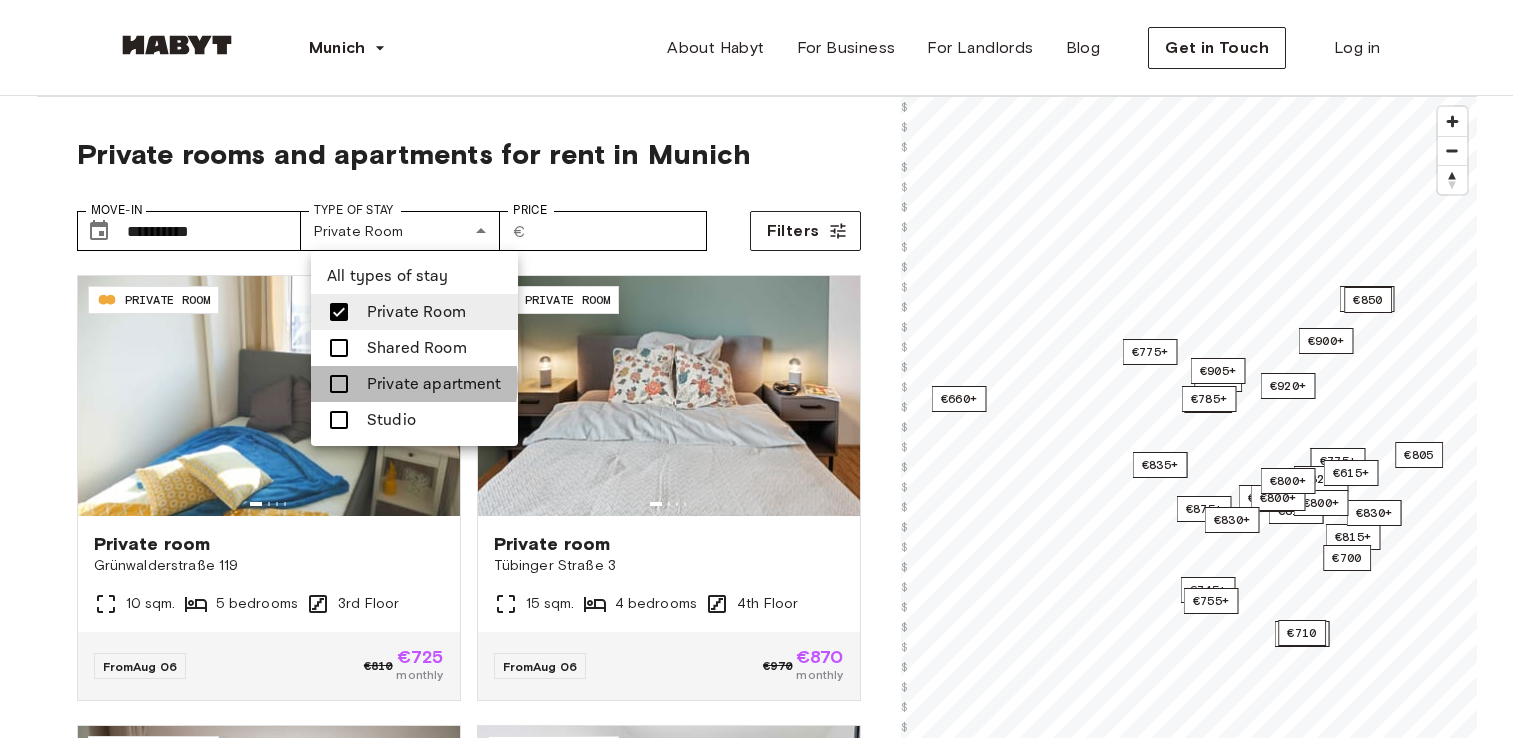click on "Private apartment" at bounding box center (434, 384) 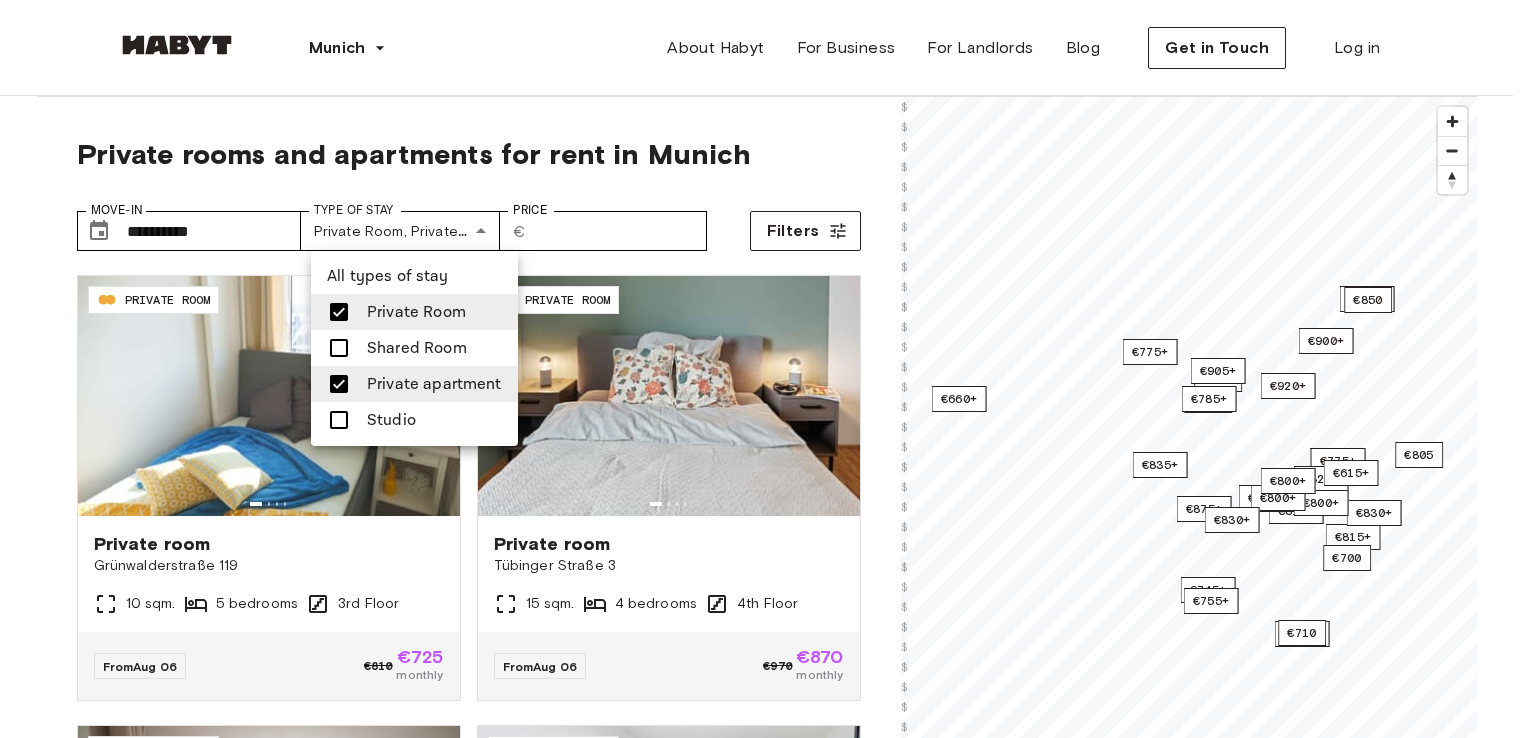 click at bounding box center (764, 369) 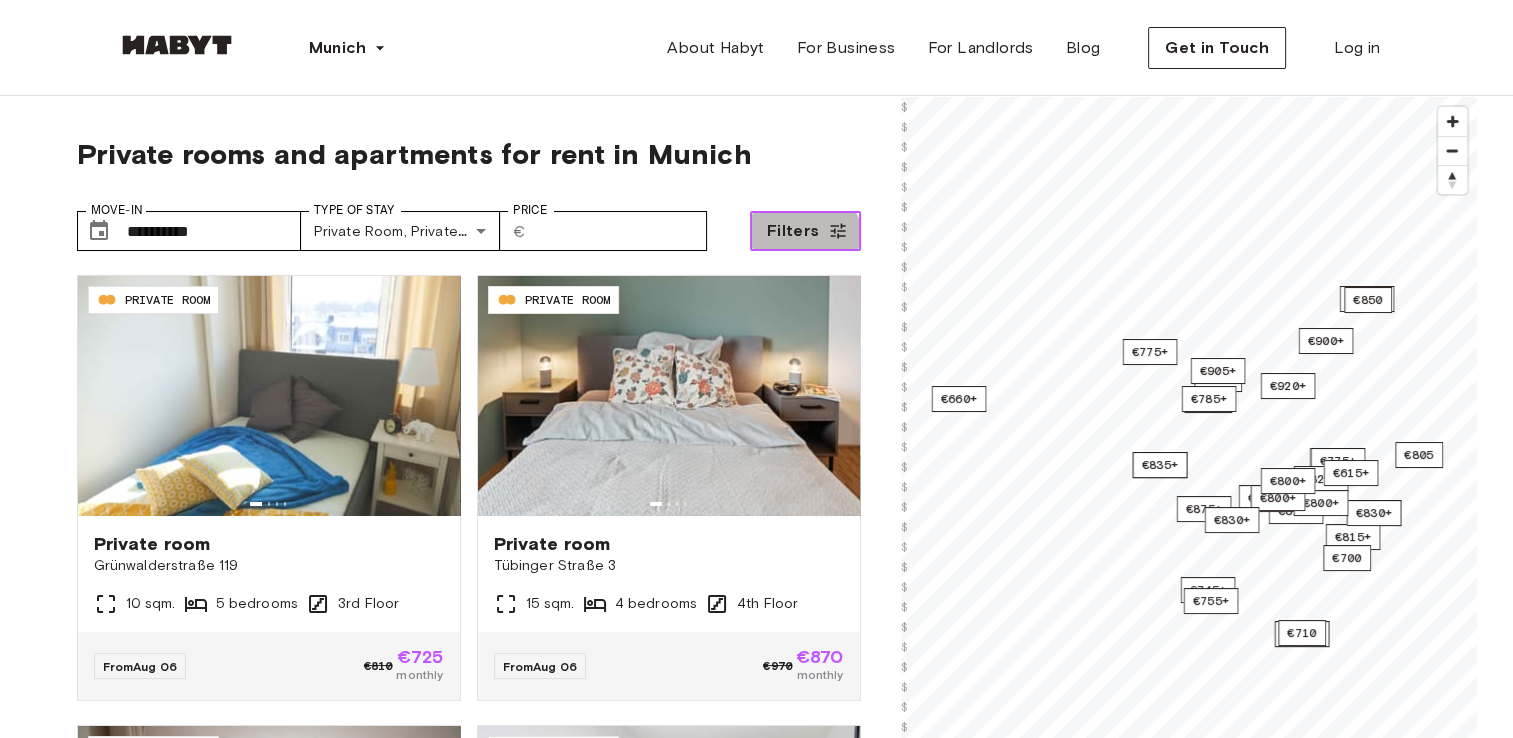 click on "Filters" at bounding box center (793, 231) 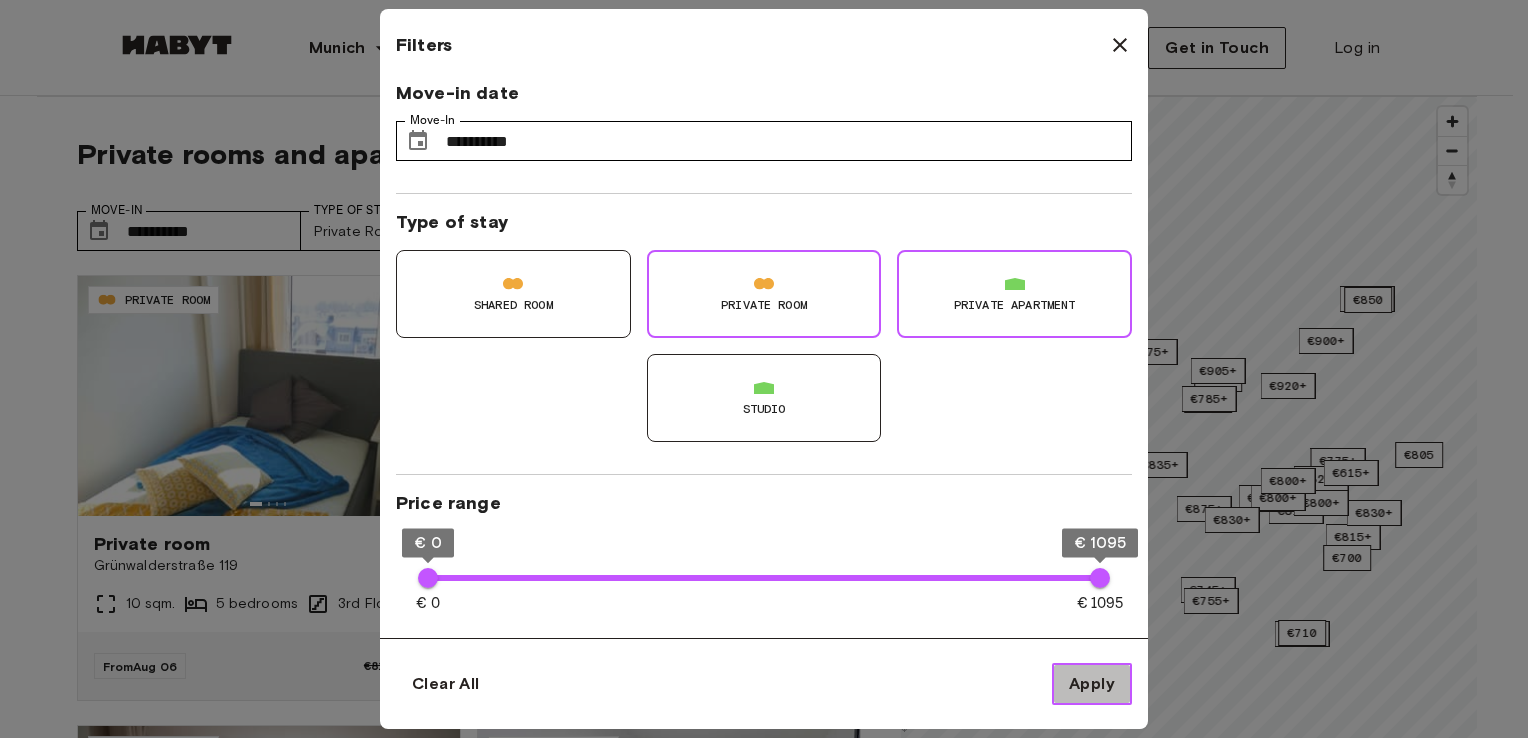 click on "Apply" at bounding box center [1092, 684] 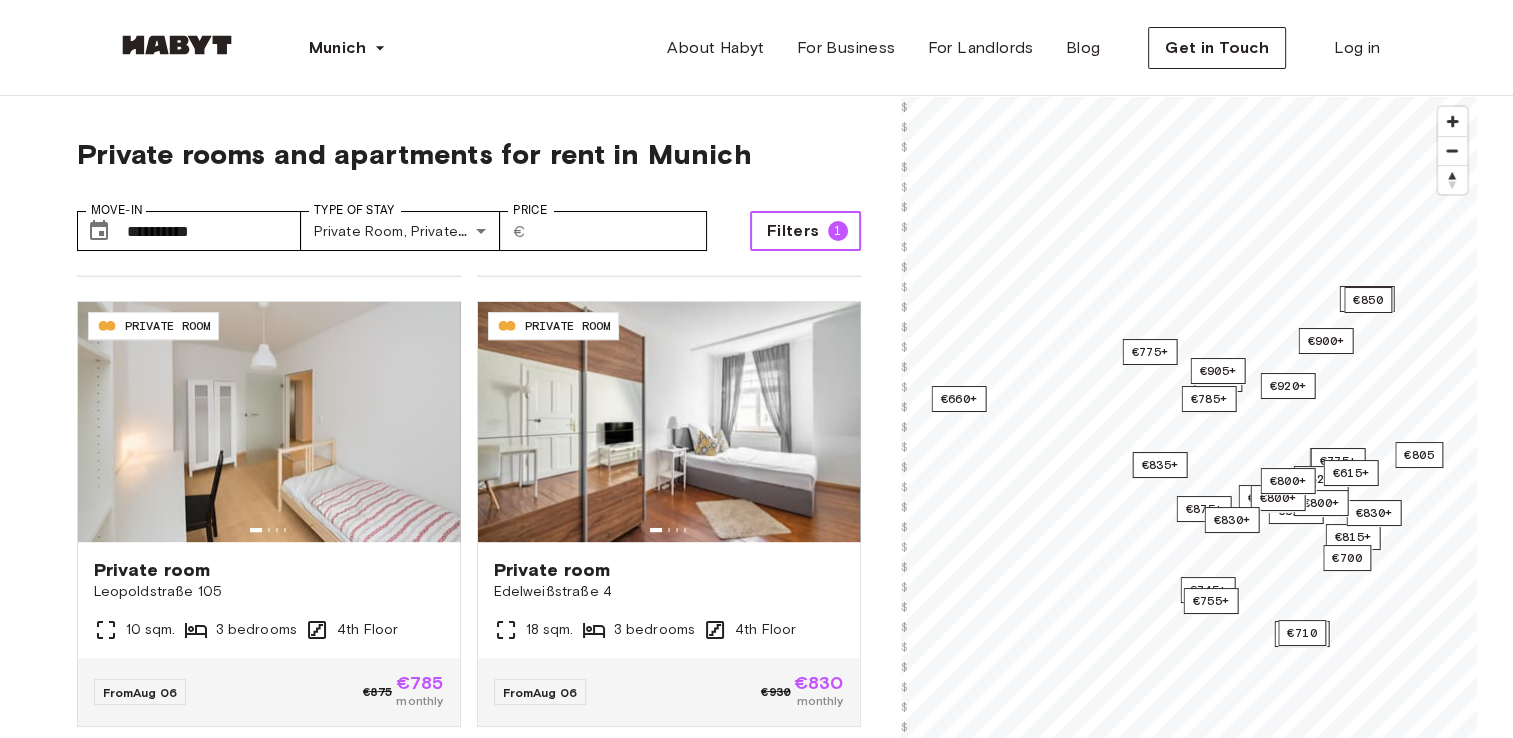 scroll, scrollTop: 1340, scrollLeft: 0, axis: vertical 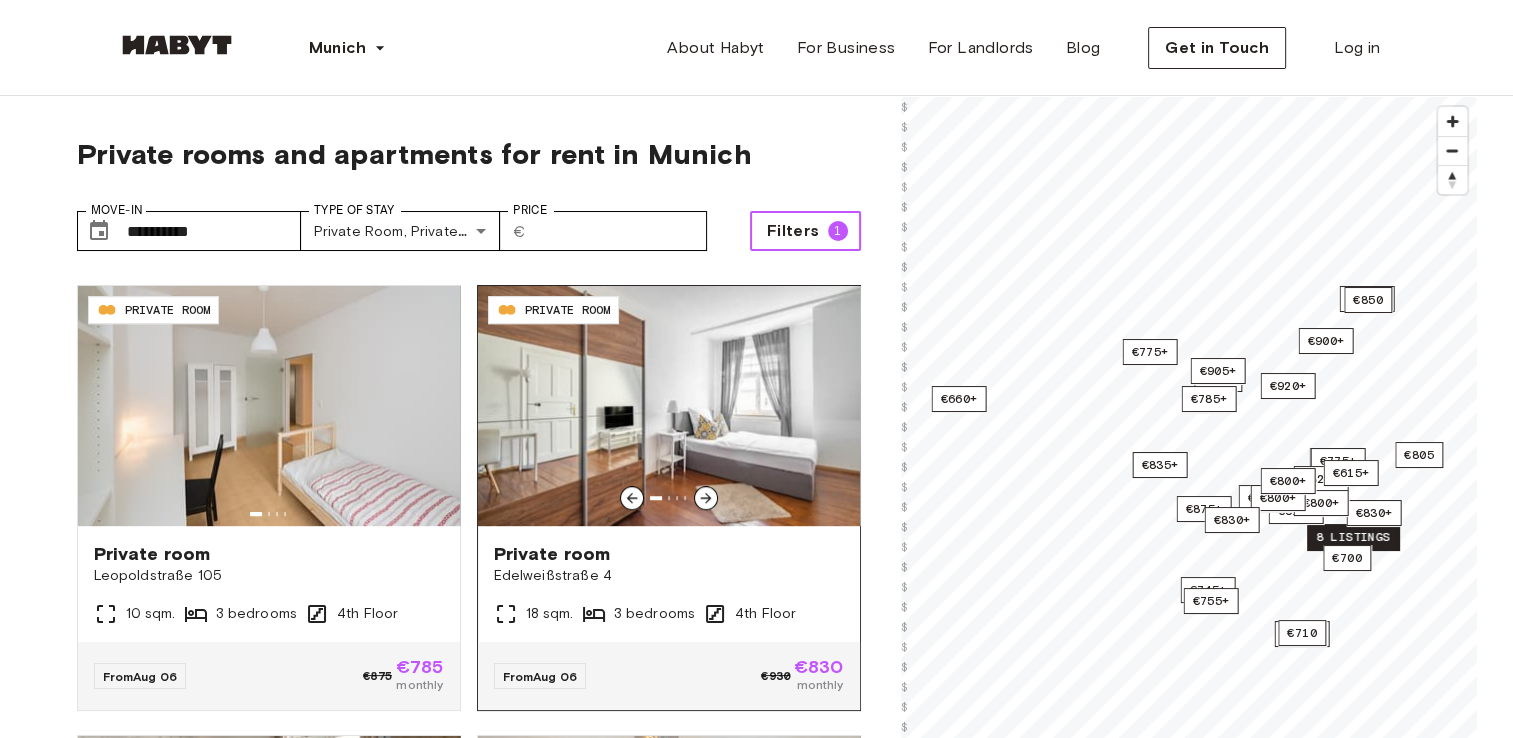 click at bounding box center [669, 406] 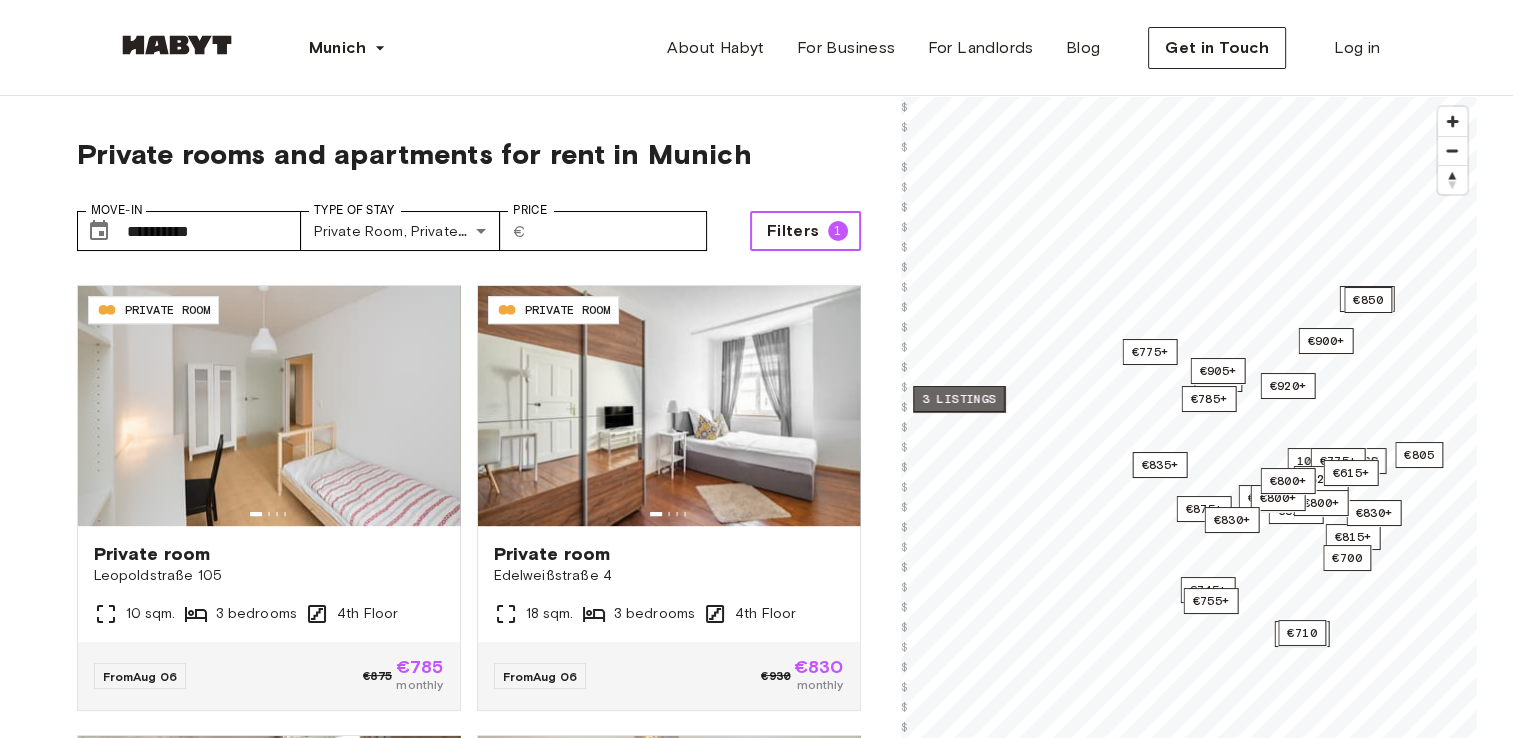click on "3 listings" at bounding box center (959, 399) 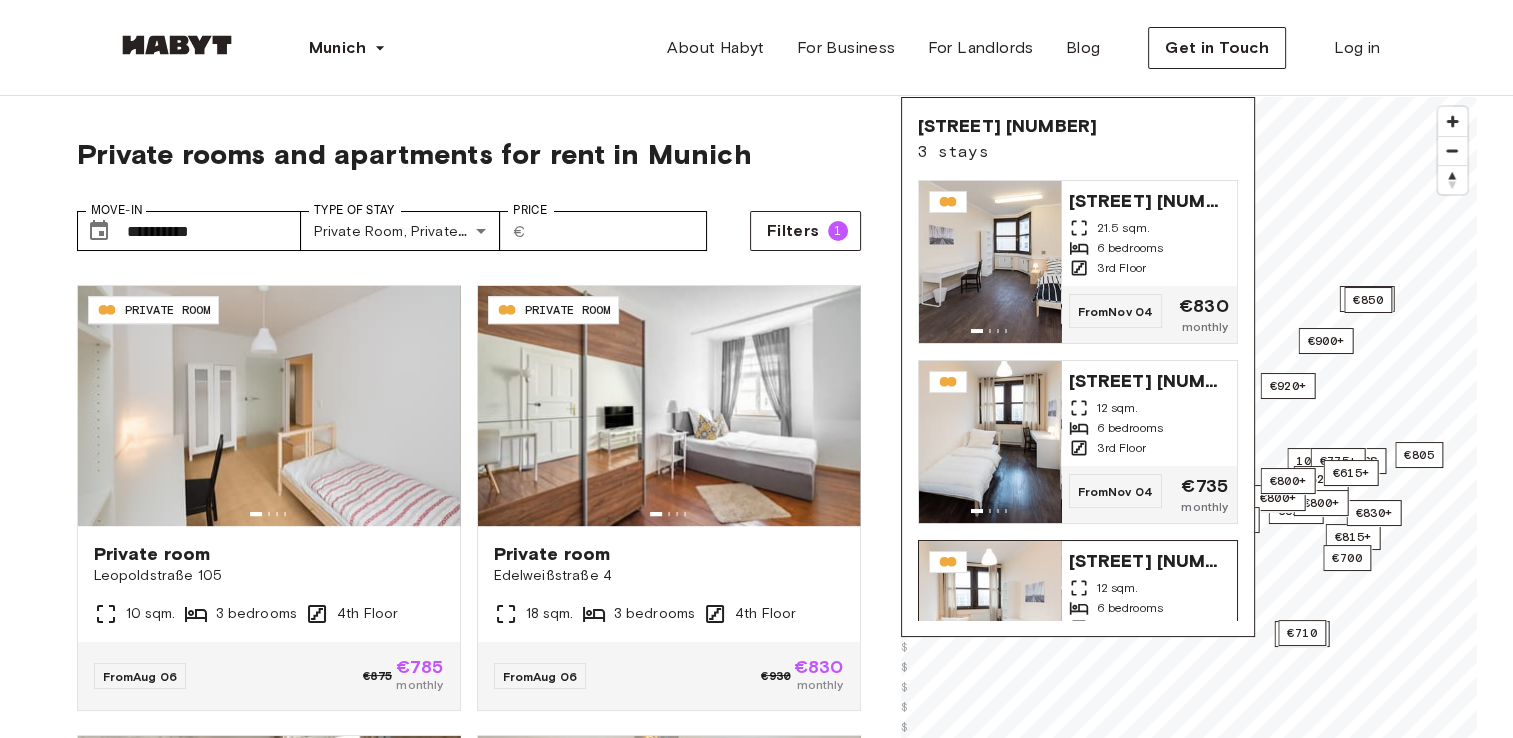 click on "Landsberger Straße 478" at bounding box center (1149, 559) 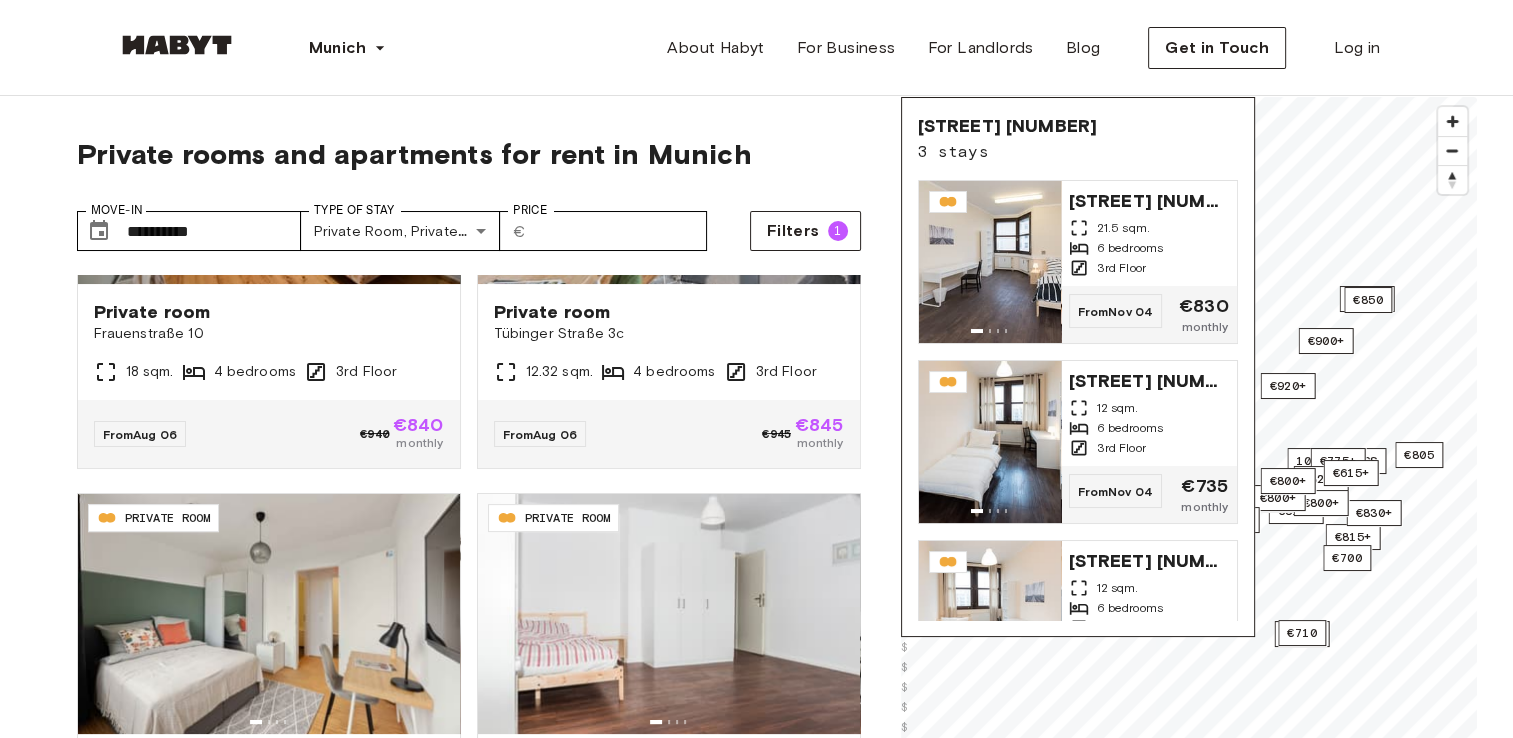 scroll, scrollTop: 119, scrollLeft: 0, axis: vertical 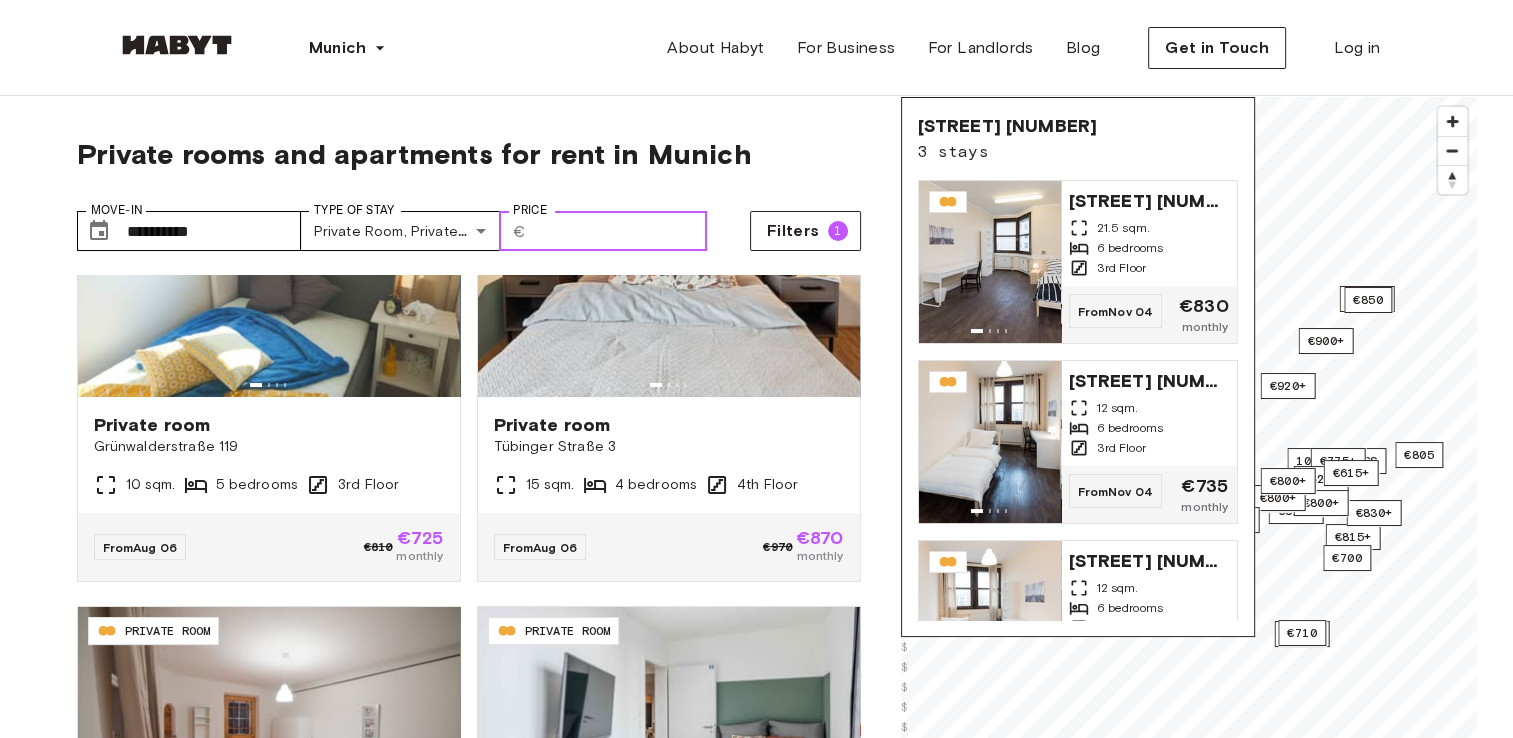 click on "Price" at bounding box center (620, 231) 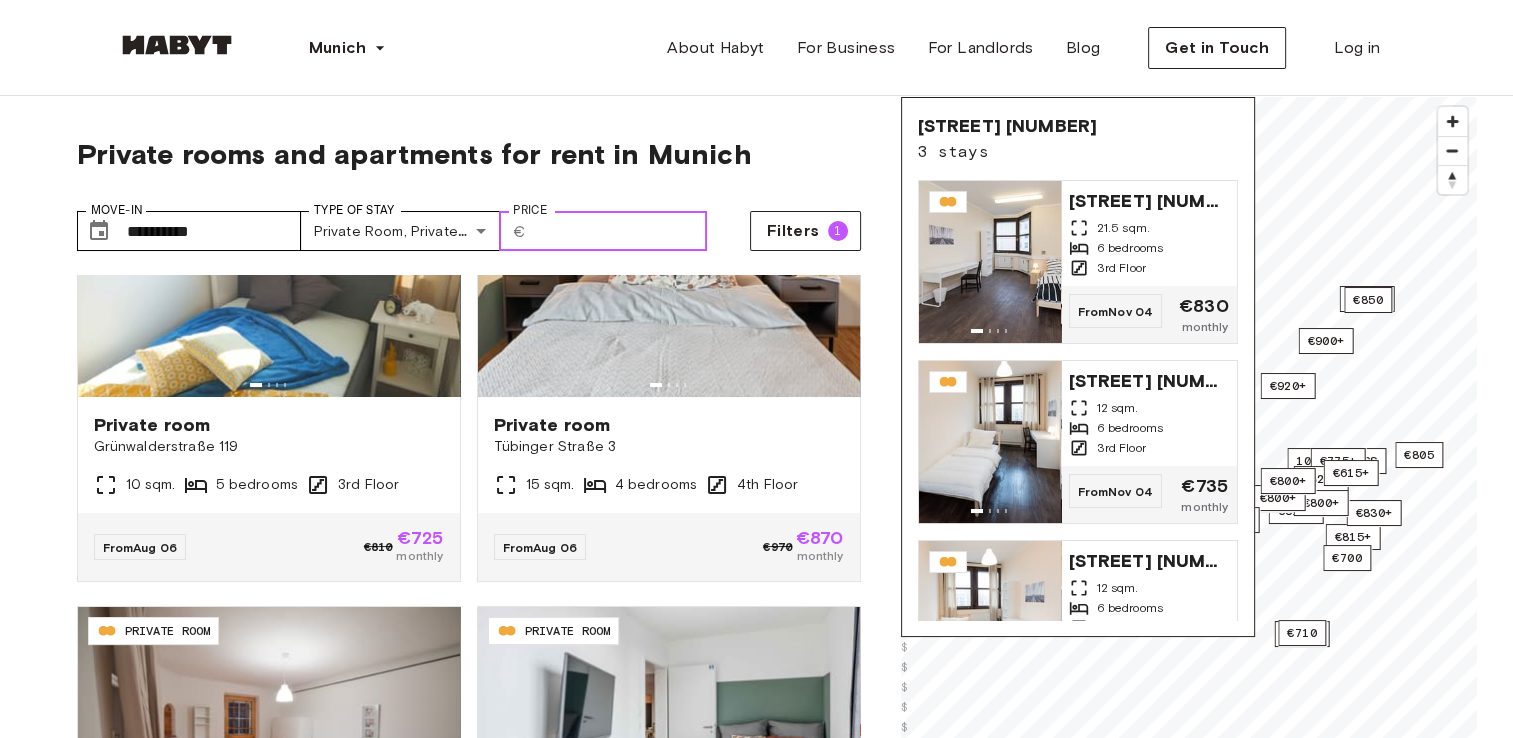 type on "*" 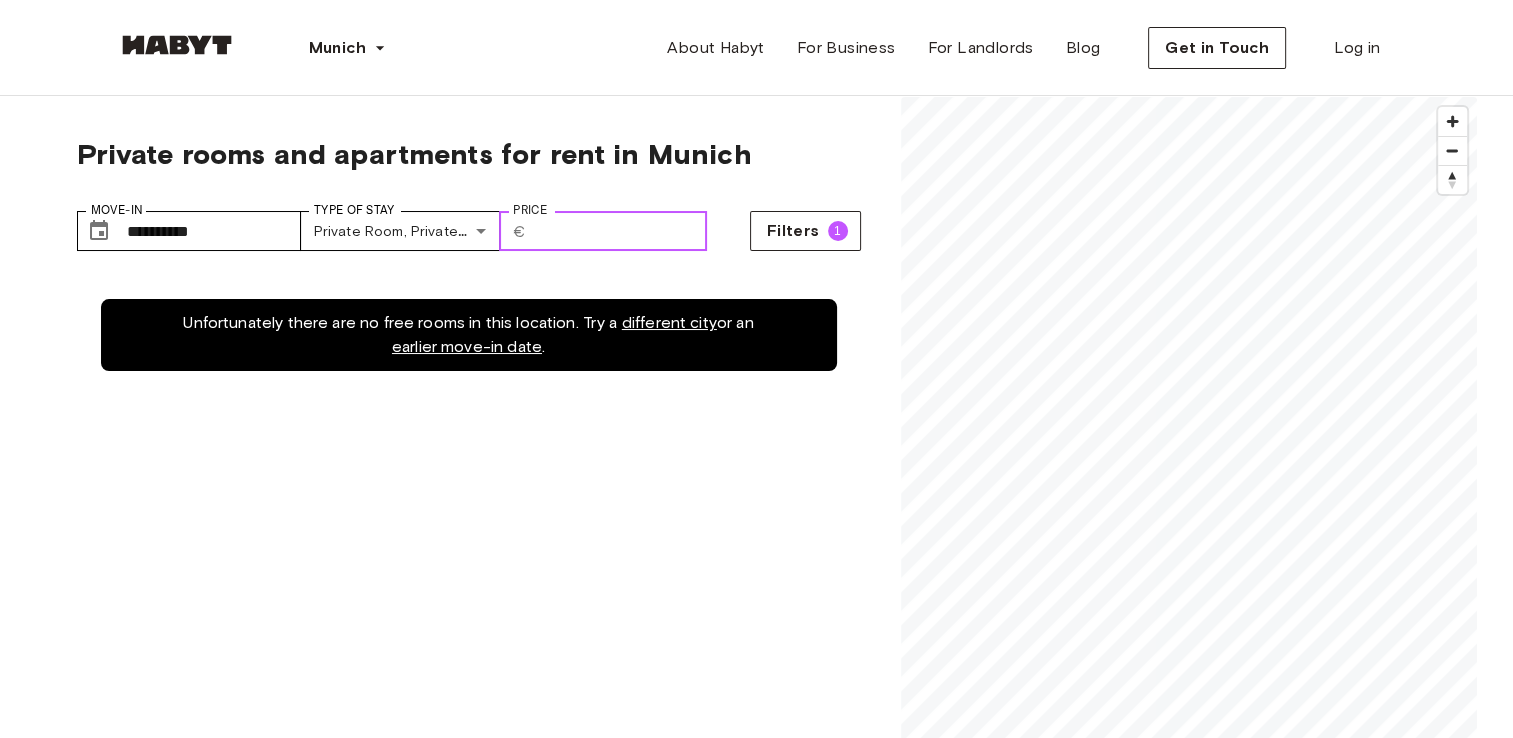 type on "**********" 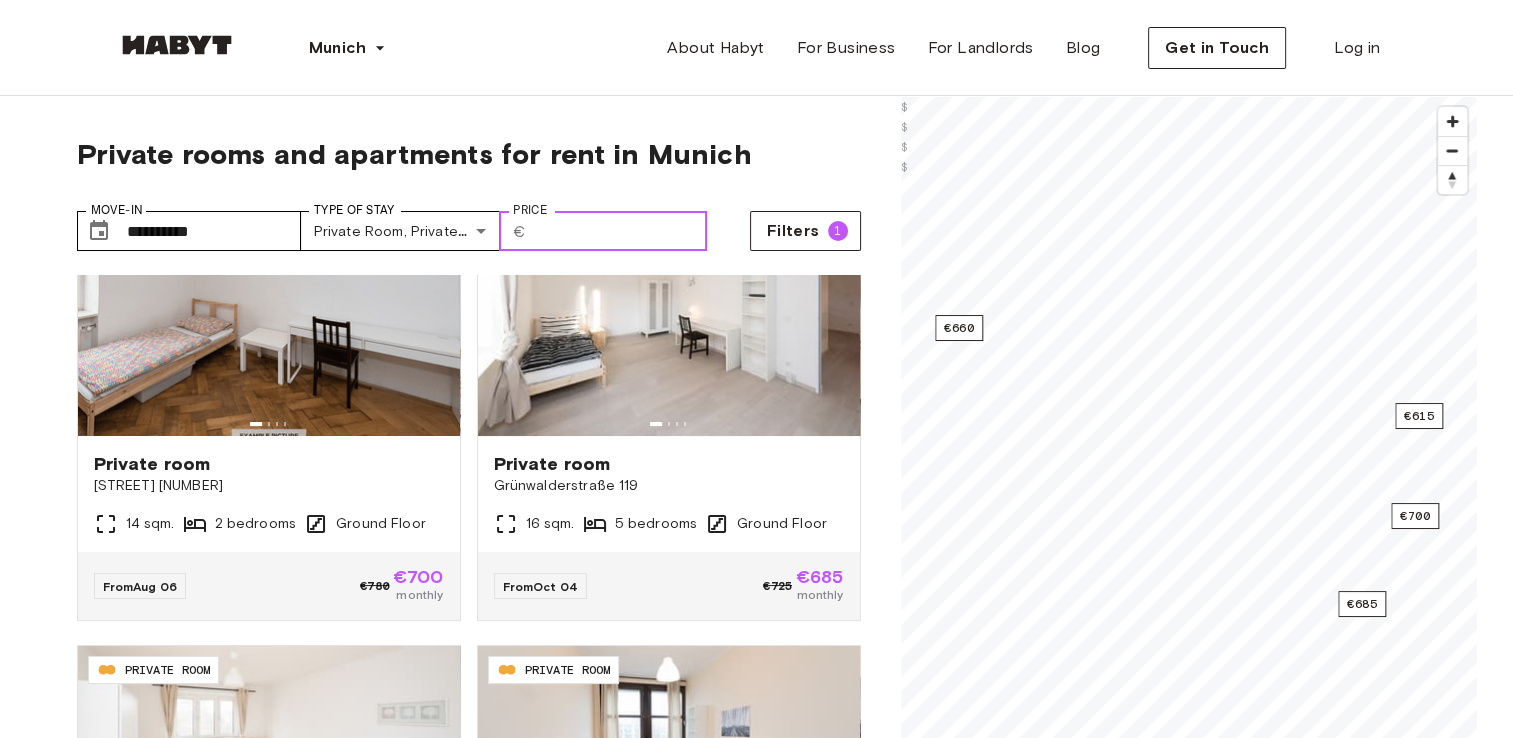 scroll, scrollTop: 192, scrollLeft: 0, axis: vertical 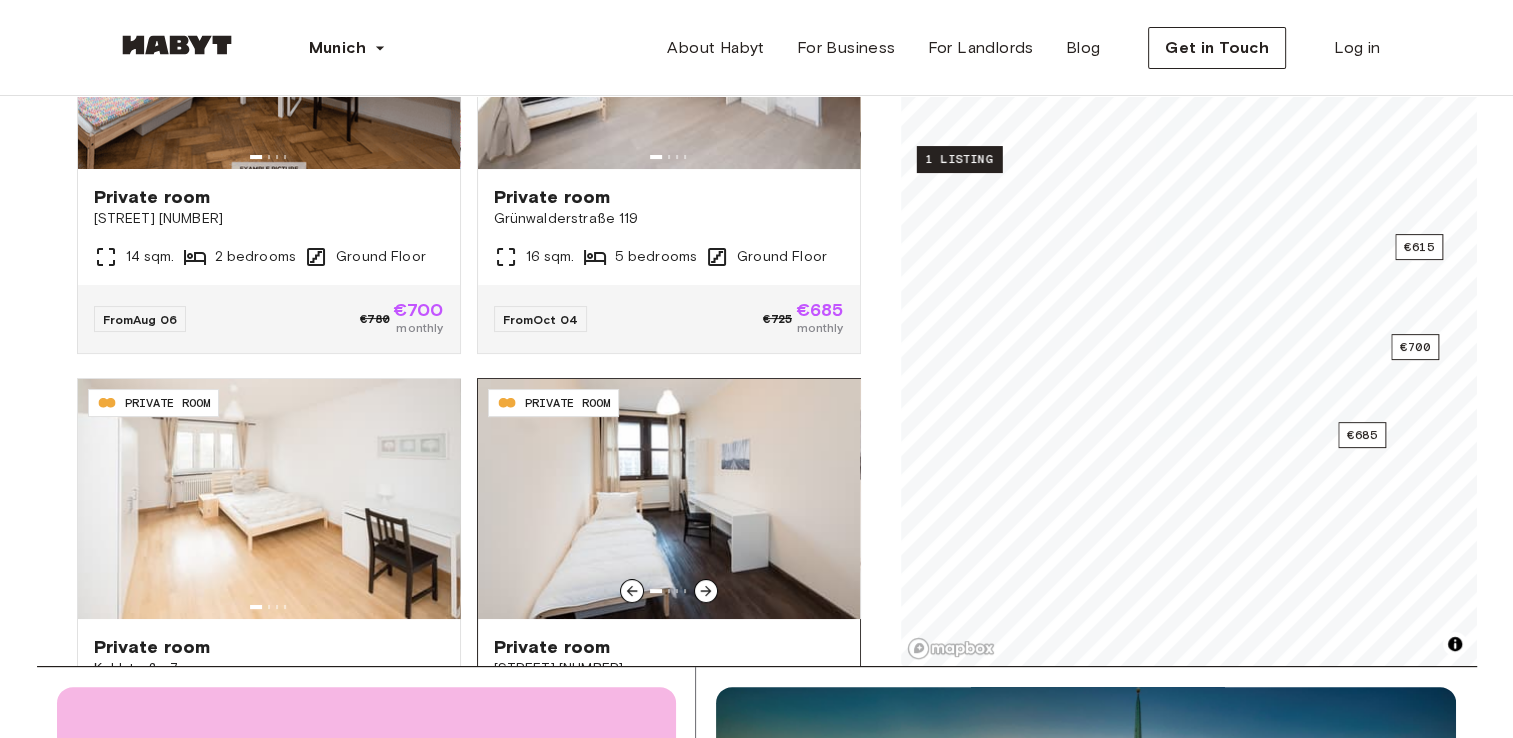 click at bounding box center [669, 499] 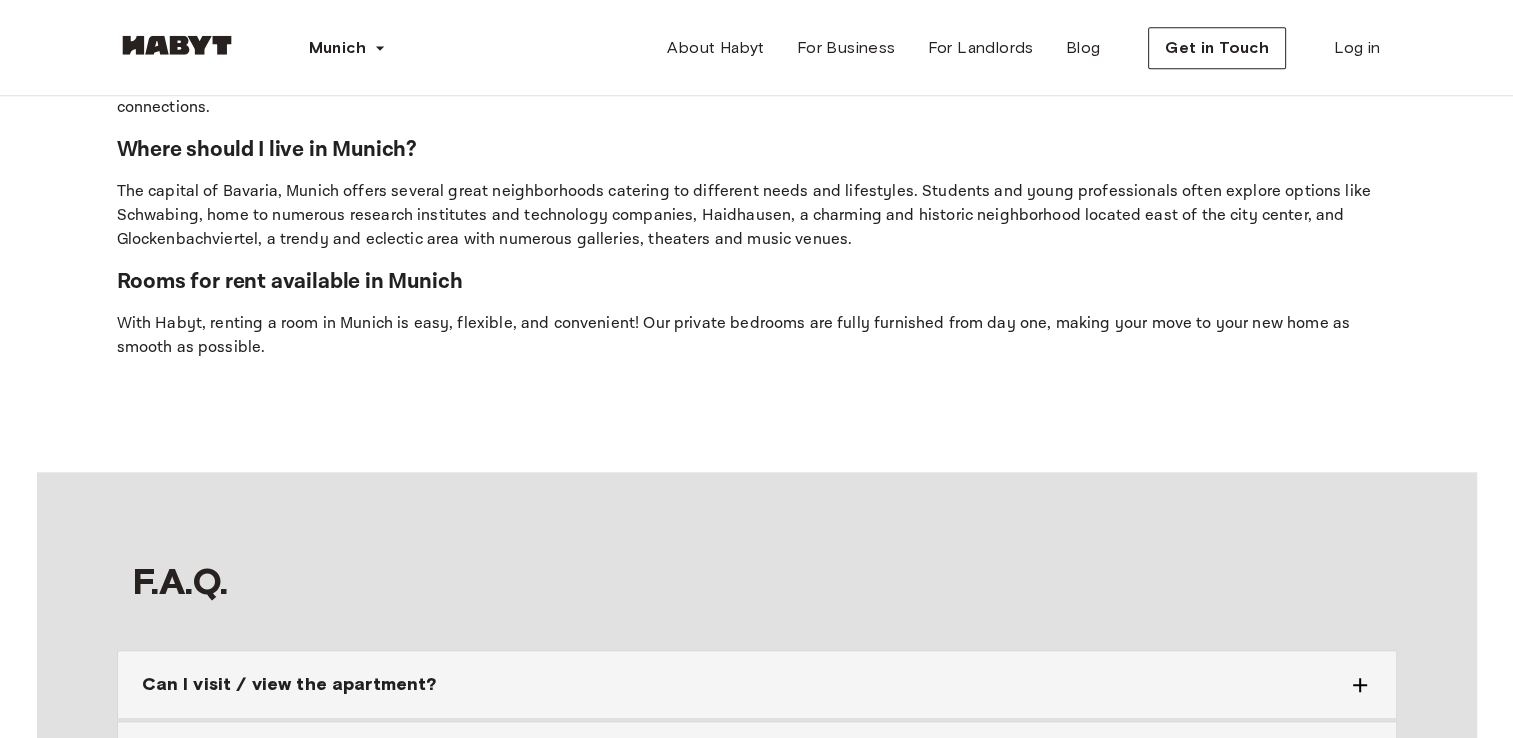 scroll, scrollTop: 1844, scrollLeft: 0, axis: vertical 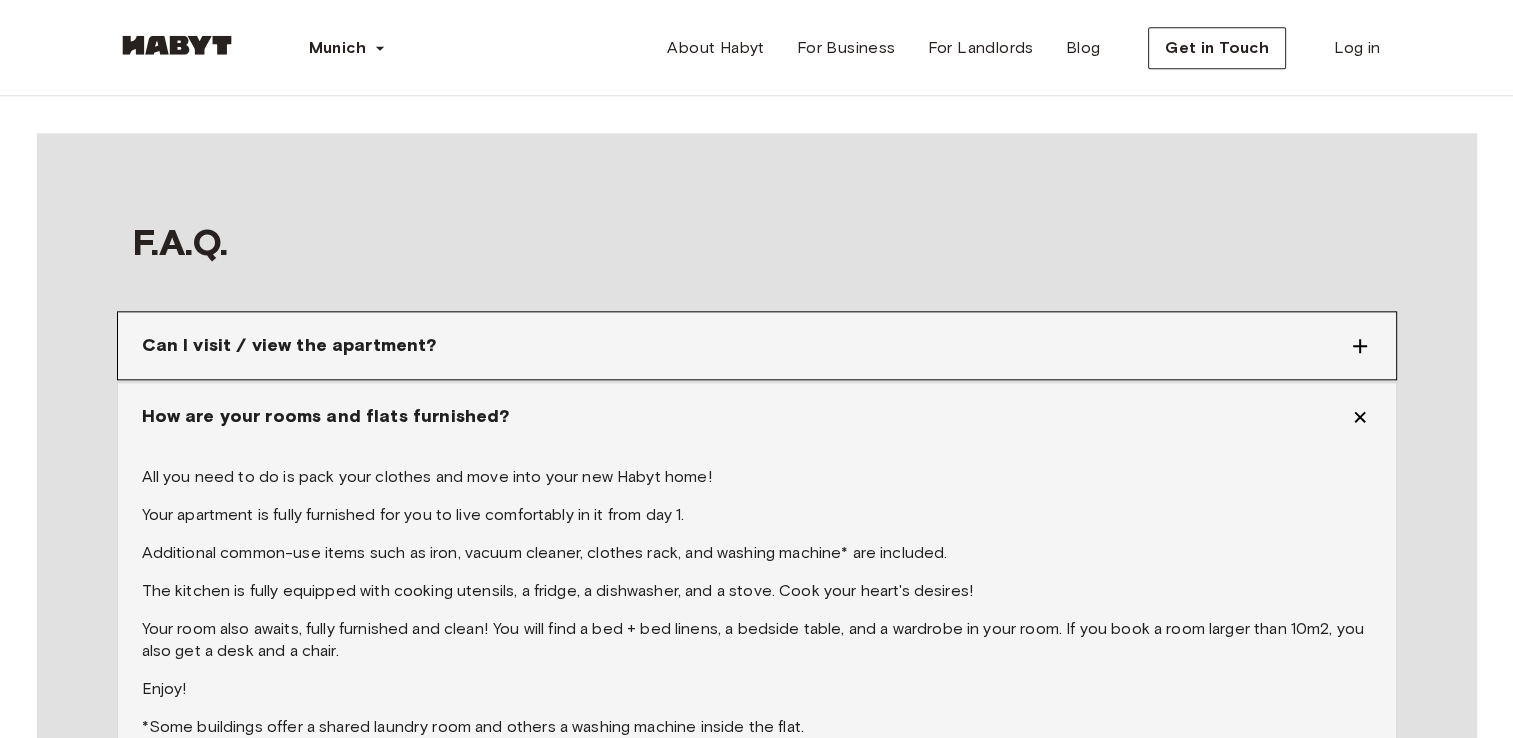 click on "Can I visit / view the apartment?" at bounding box center [289, 345] 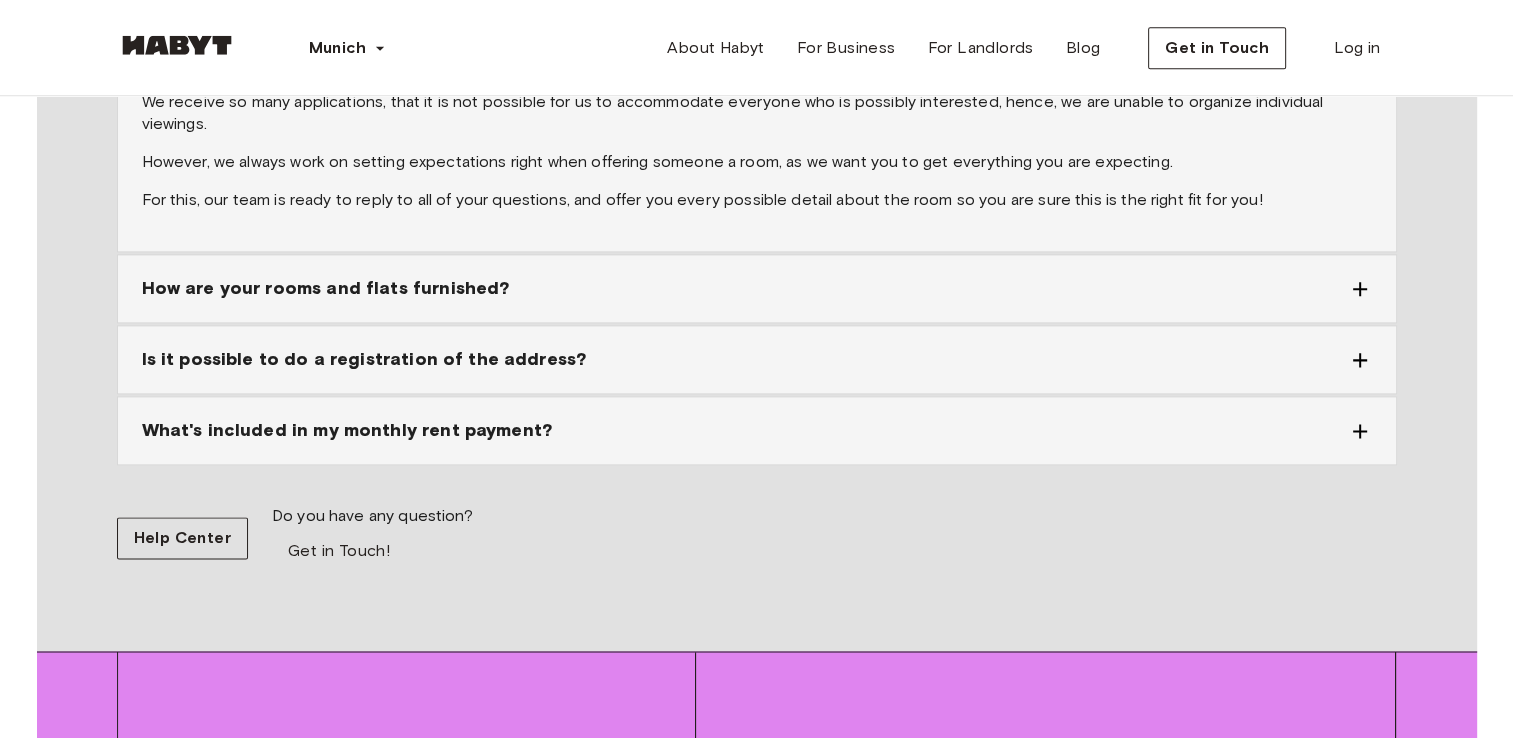 scroll, scrollTop: 2508, scrollLeft: 0, axis: vertical 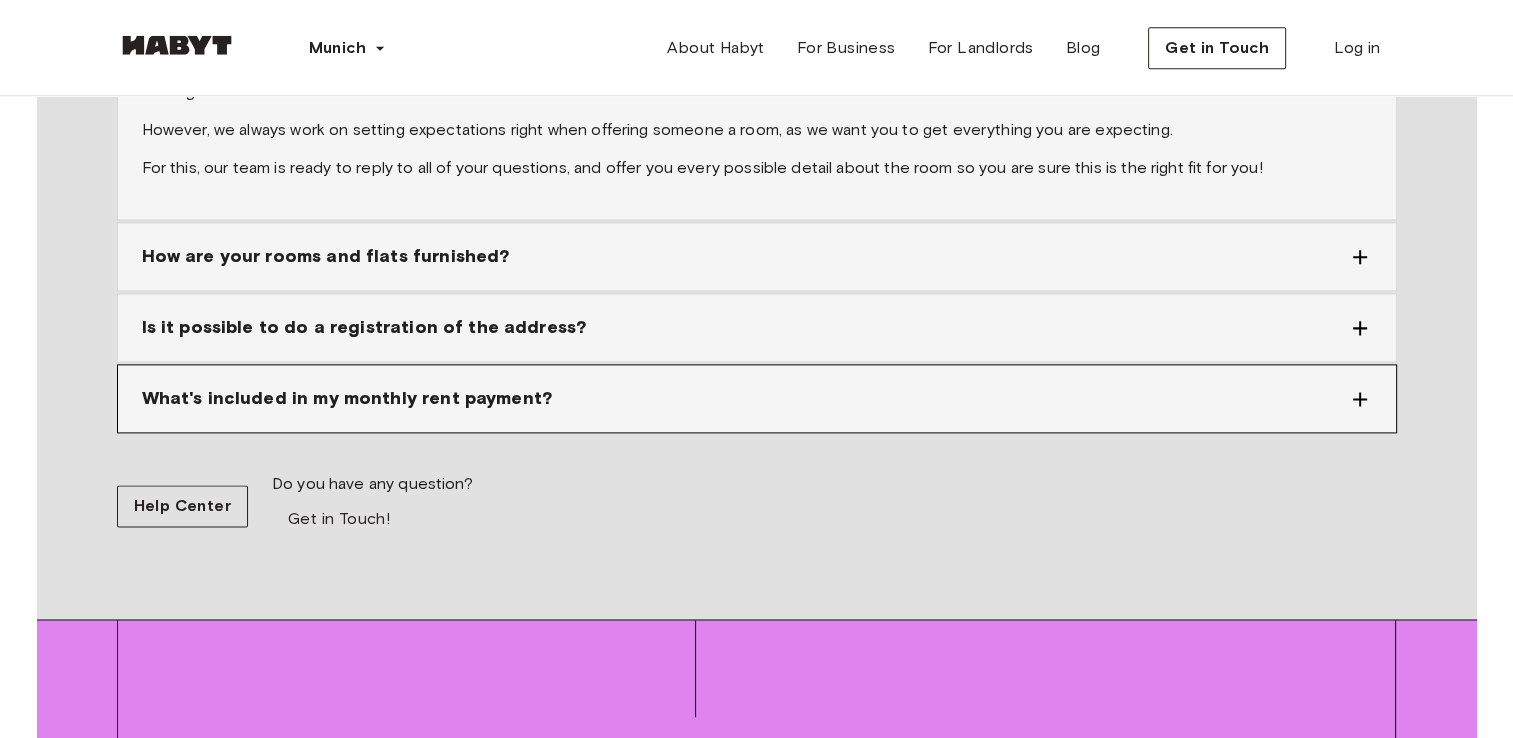 click on "What's included in my monthly rent payment?" at bounding box center (347, 398) 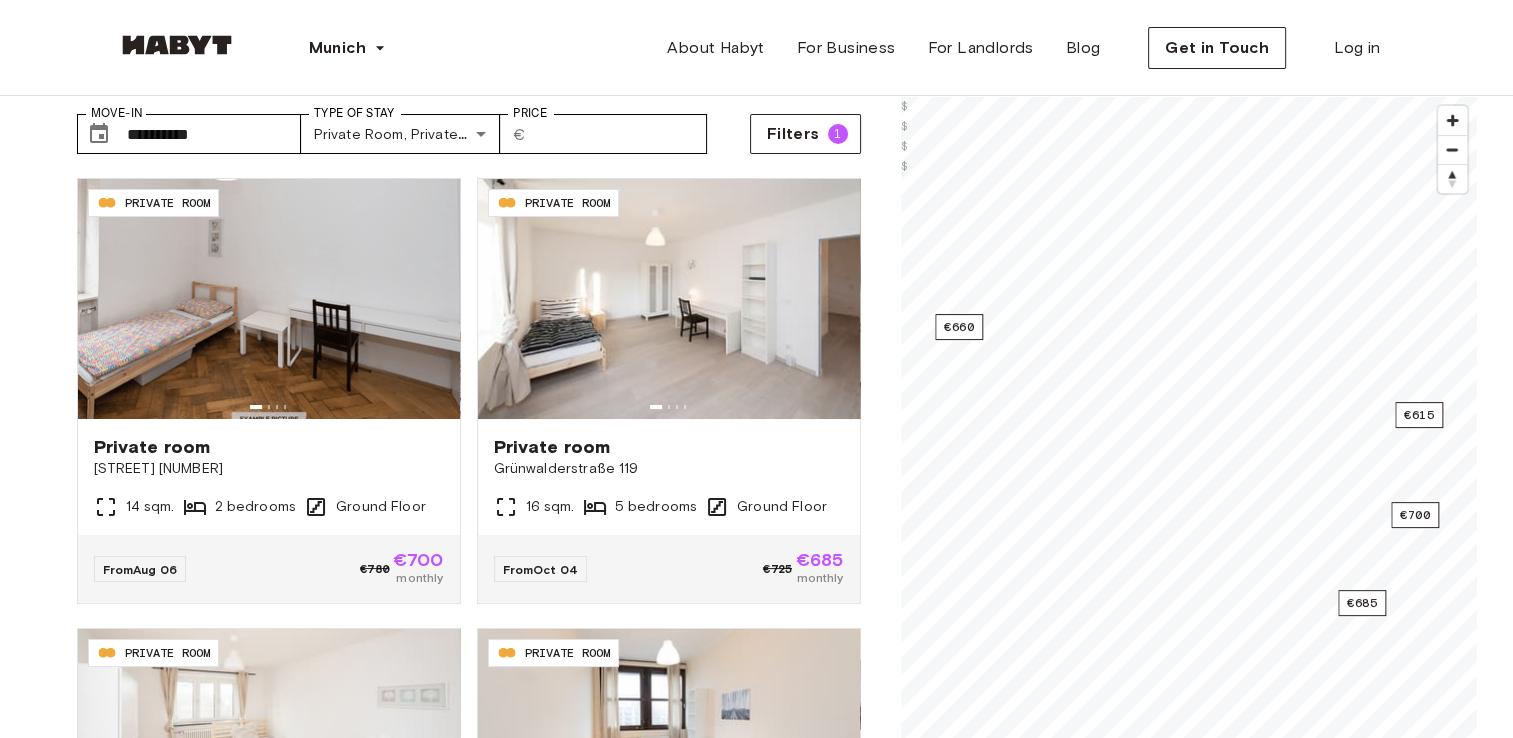 scroll, scrollTop: 0, scrollLeft: 0, axis: both 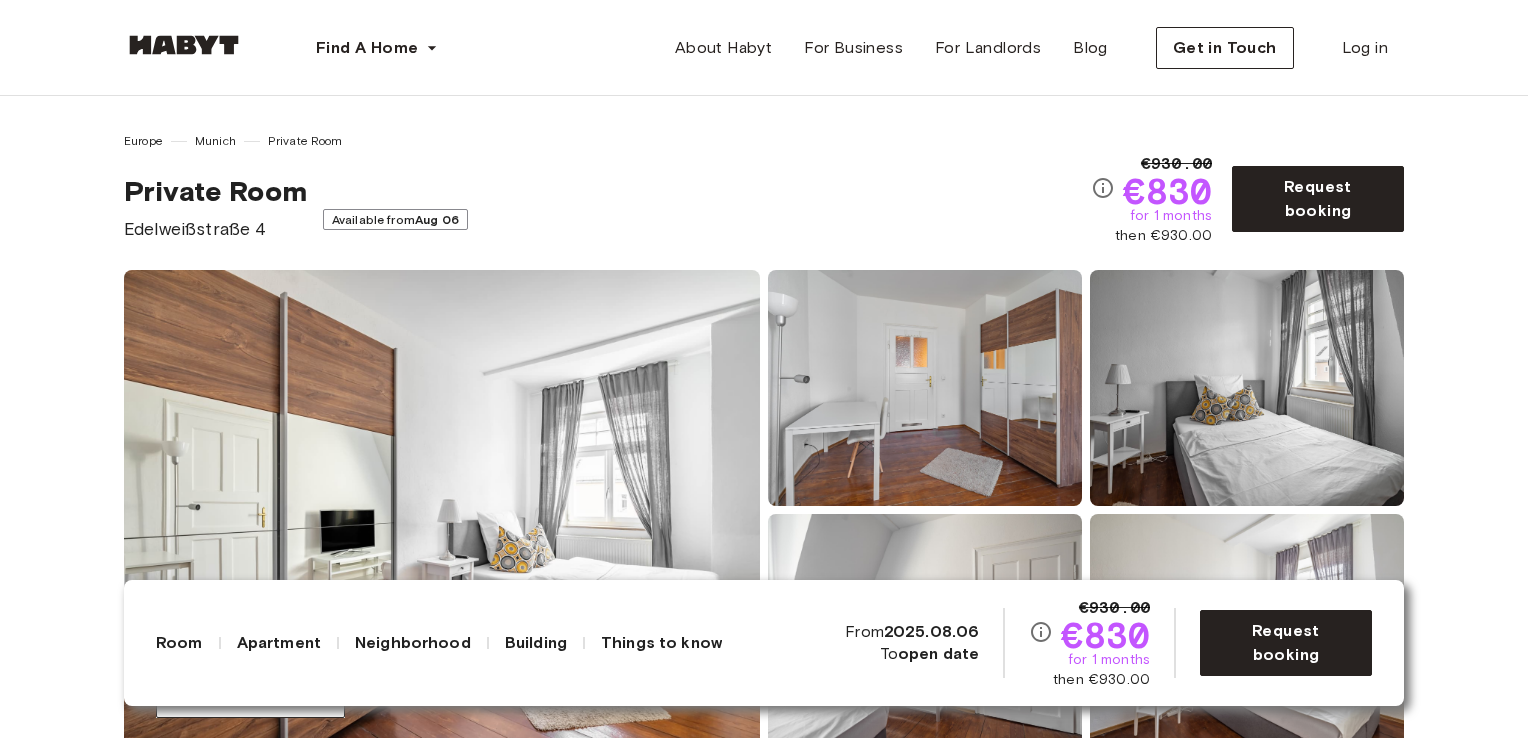 click on "Things to know" at bounding box center (661, 643) 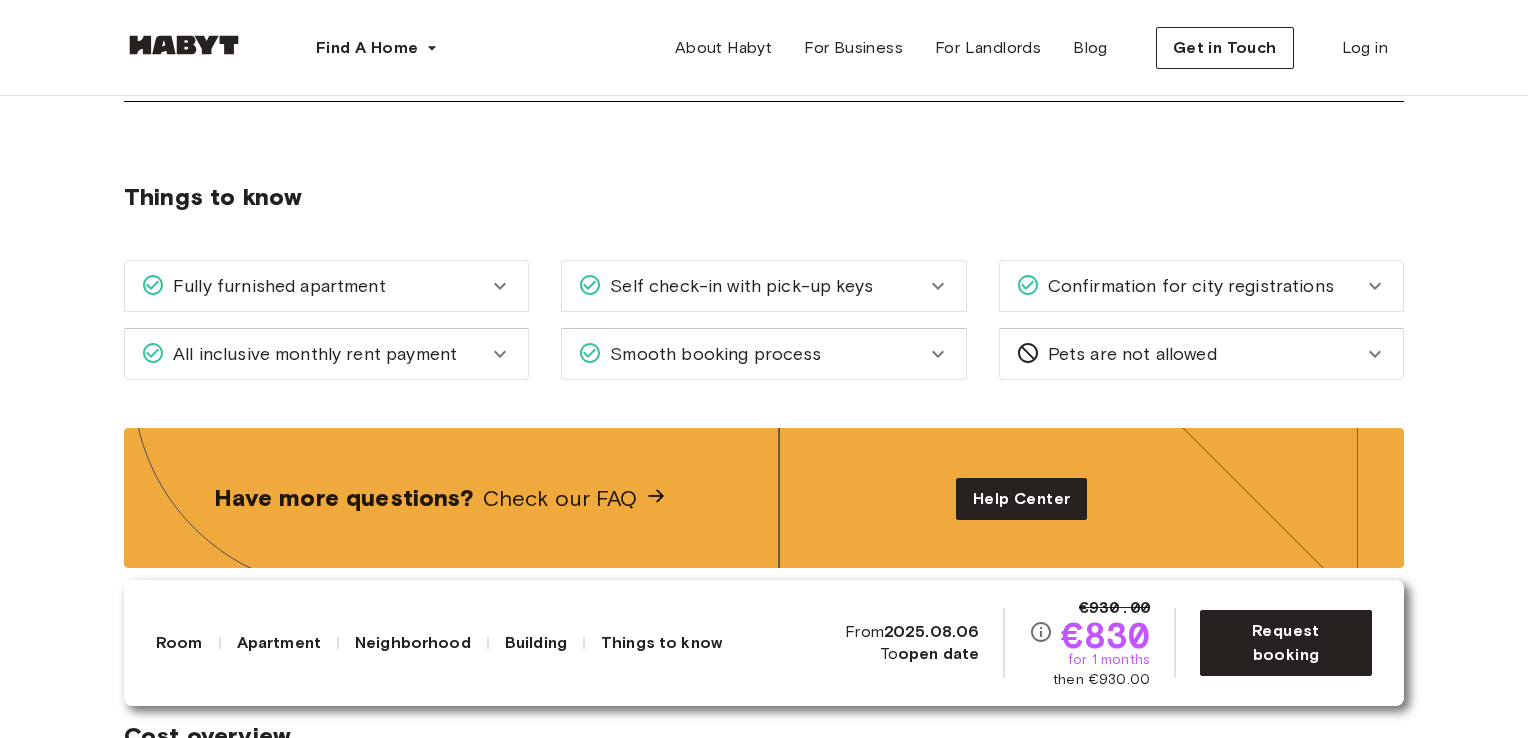 scroll, scrollTop: 0, scrollLeft: 0, axis: both 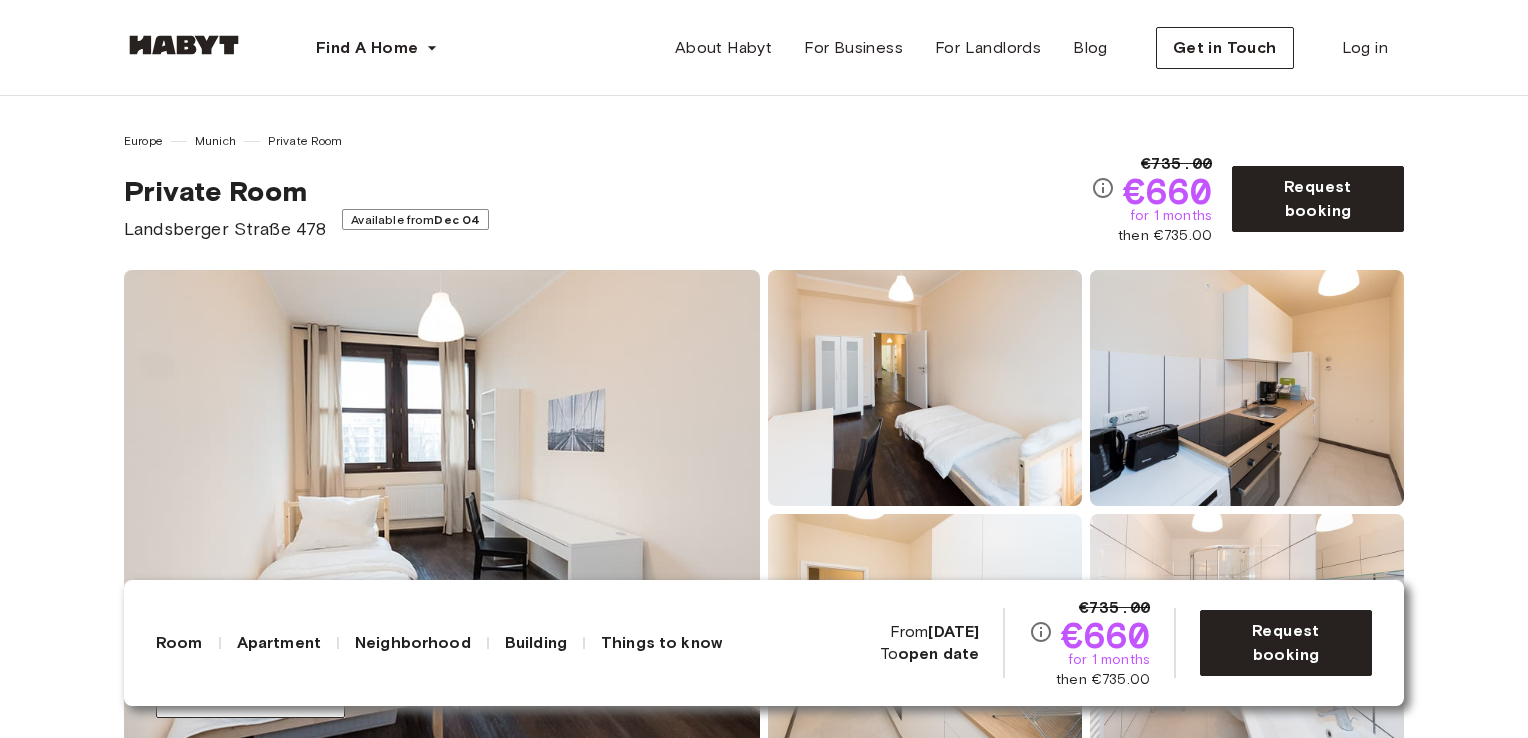 click at bounding box center [925, 388] 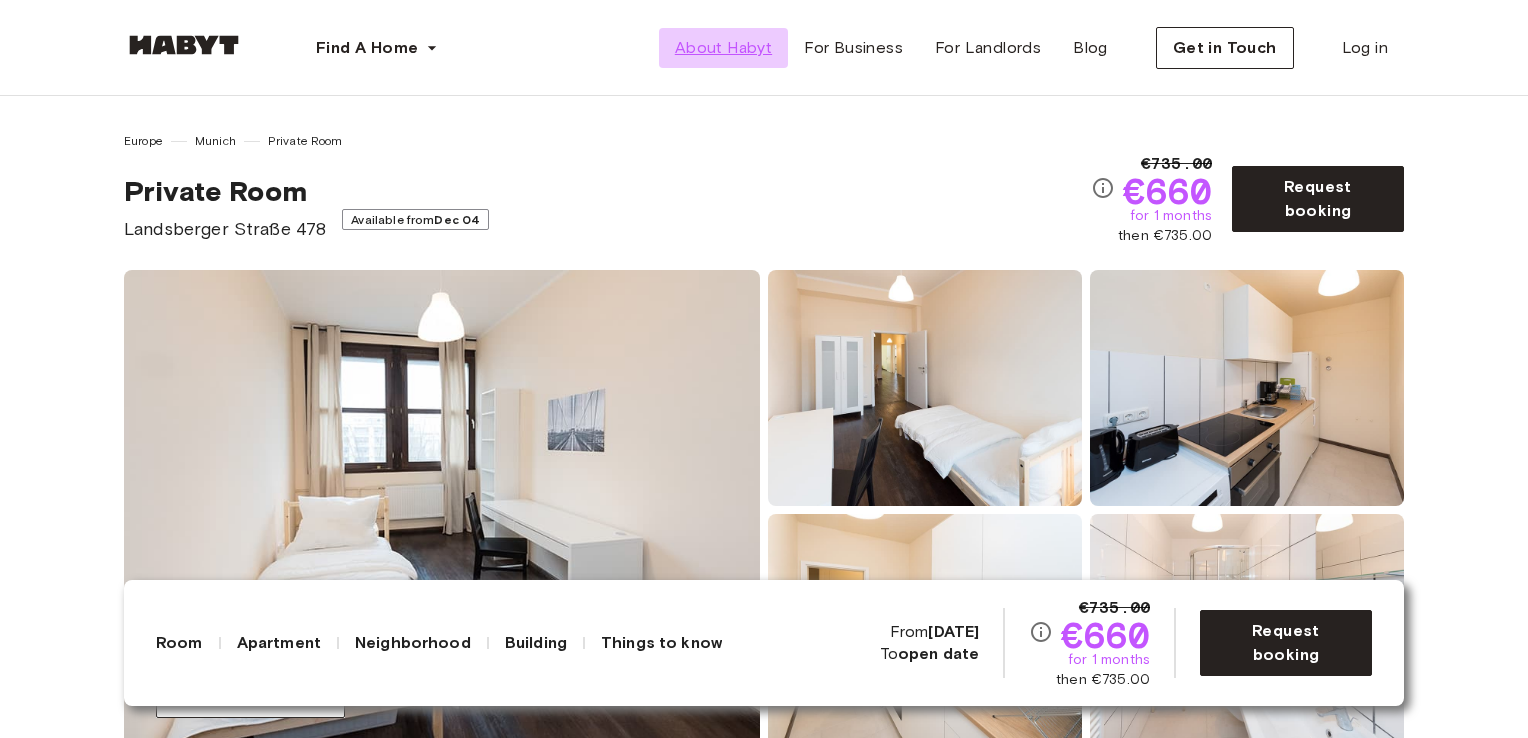 click on "About Habyt" at bounding box center (723, 48) 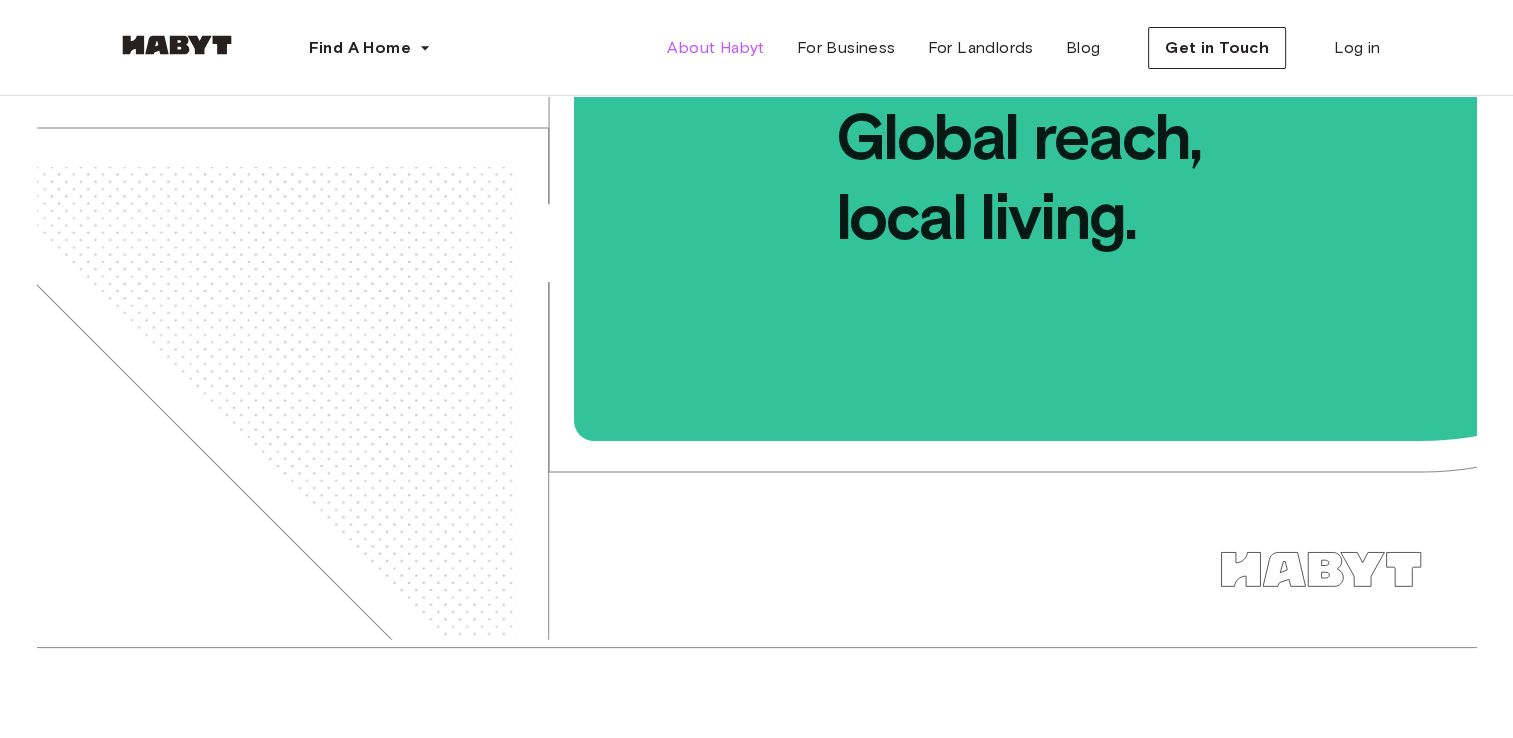 scroll, scrollTop: 0, scrollLeft: 0, axis: both 